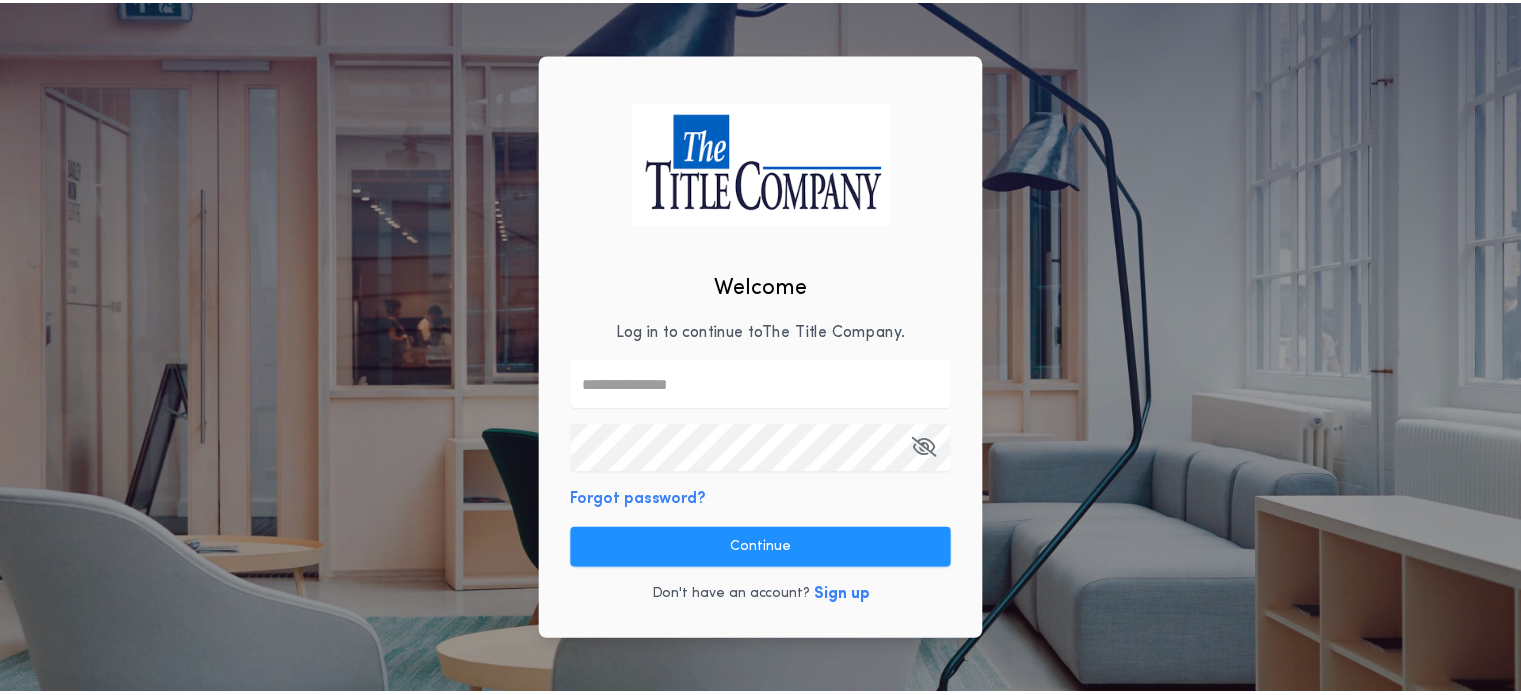 scroll, scrollTop: 0, scrollLeft: 0, axis: both 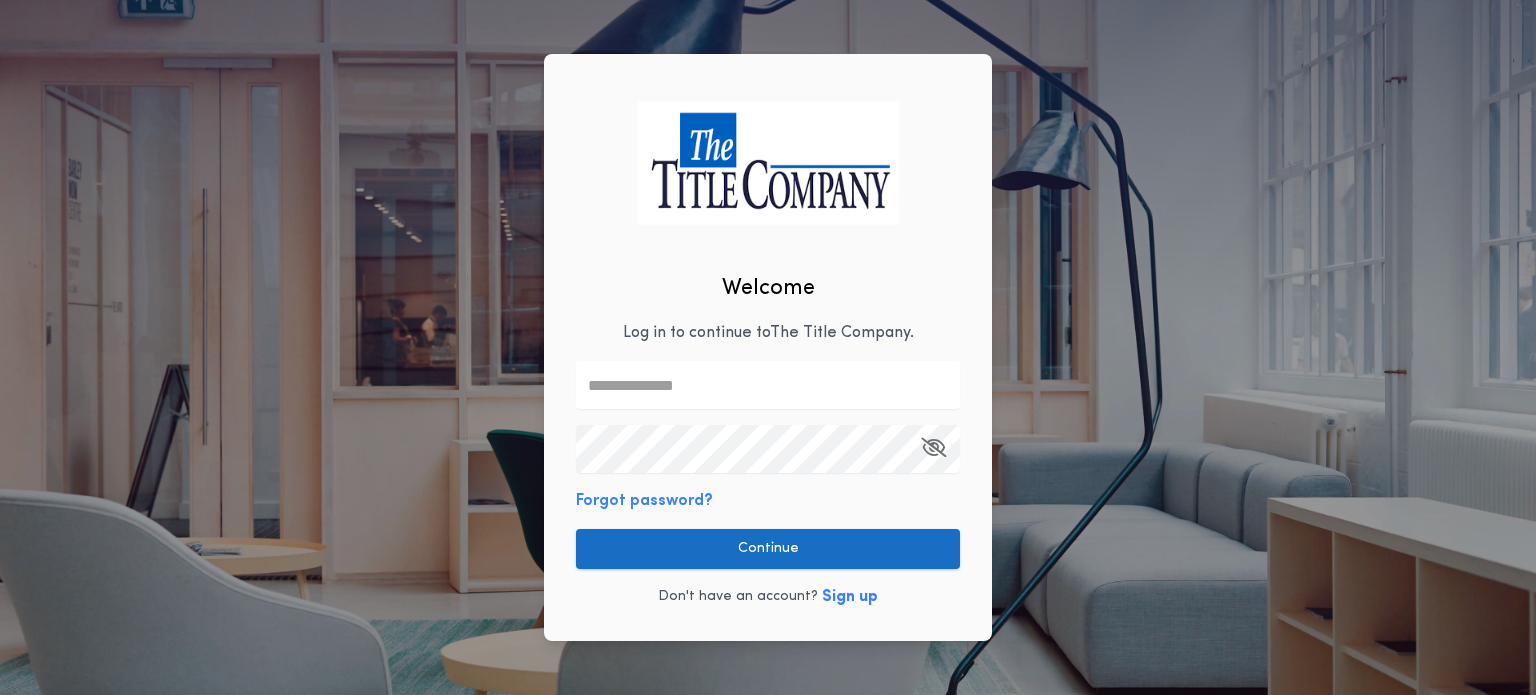 type on "**********" 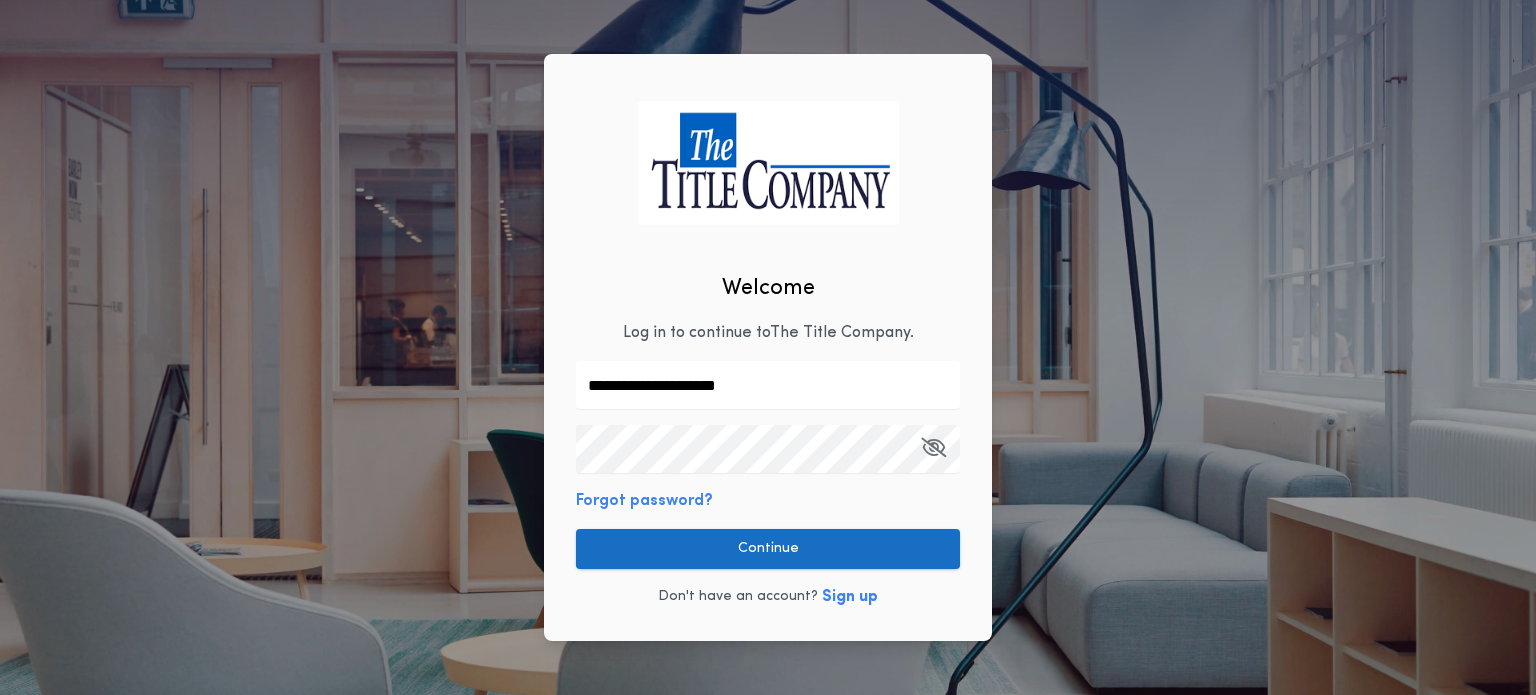 click on "Continue" at bounding box center (768, 549) 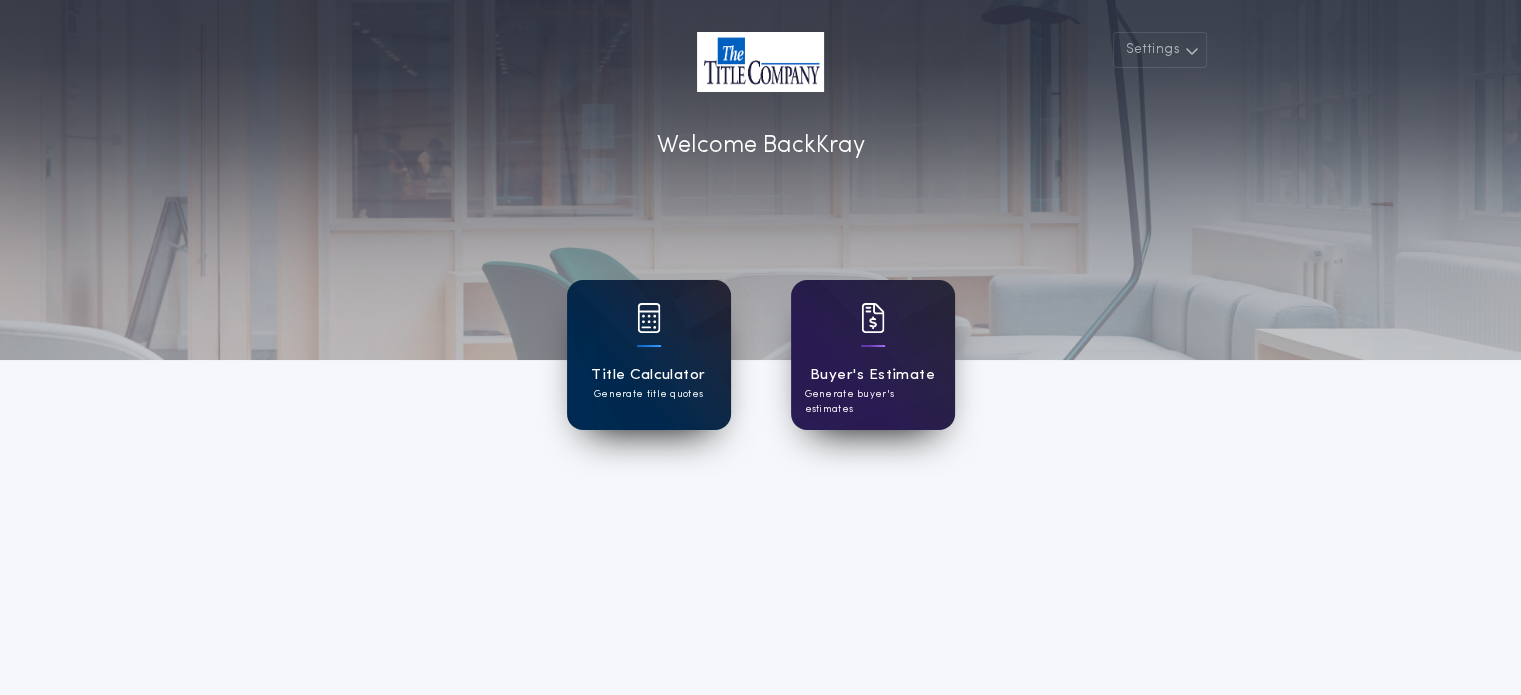 click on "Title Calculator Generate title quotes" at bounding box center [649, 355] 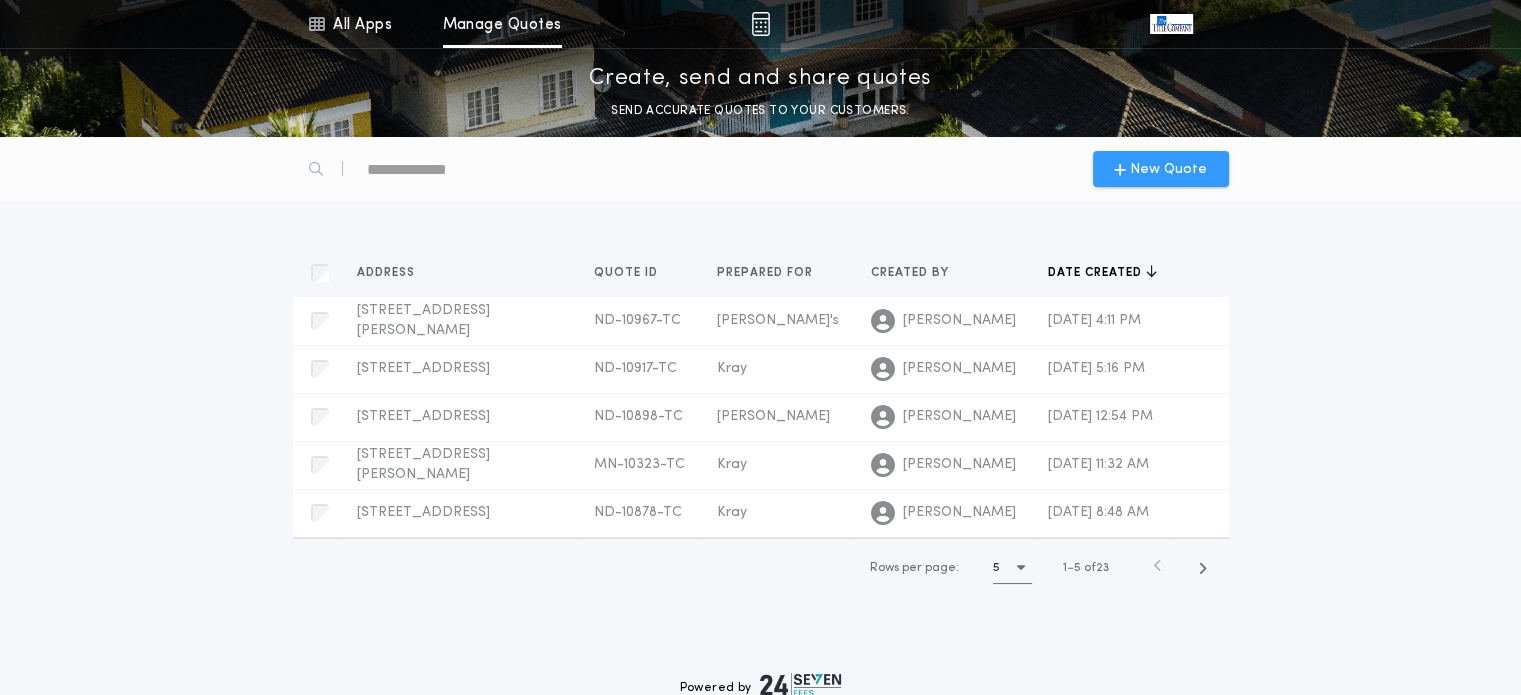 click on "New Quote" at bounding box center (1168, 169) 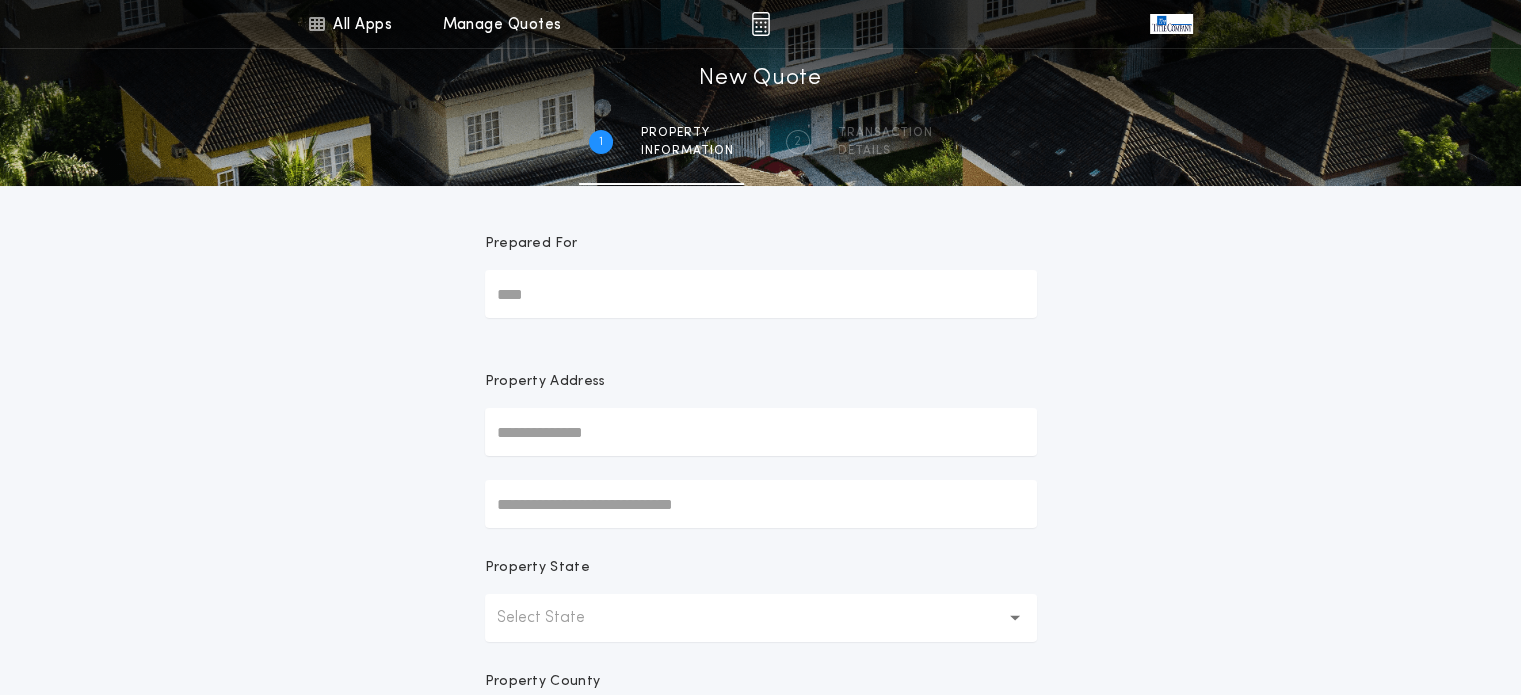 click on "Prepared For" at bounding box center [761, 294] 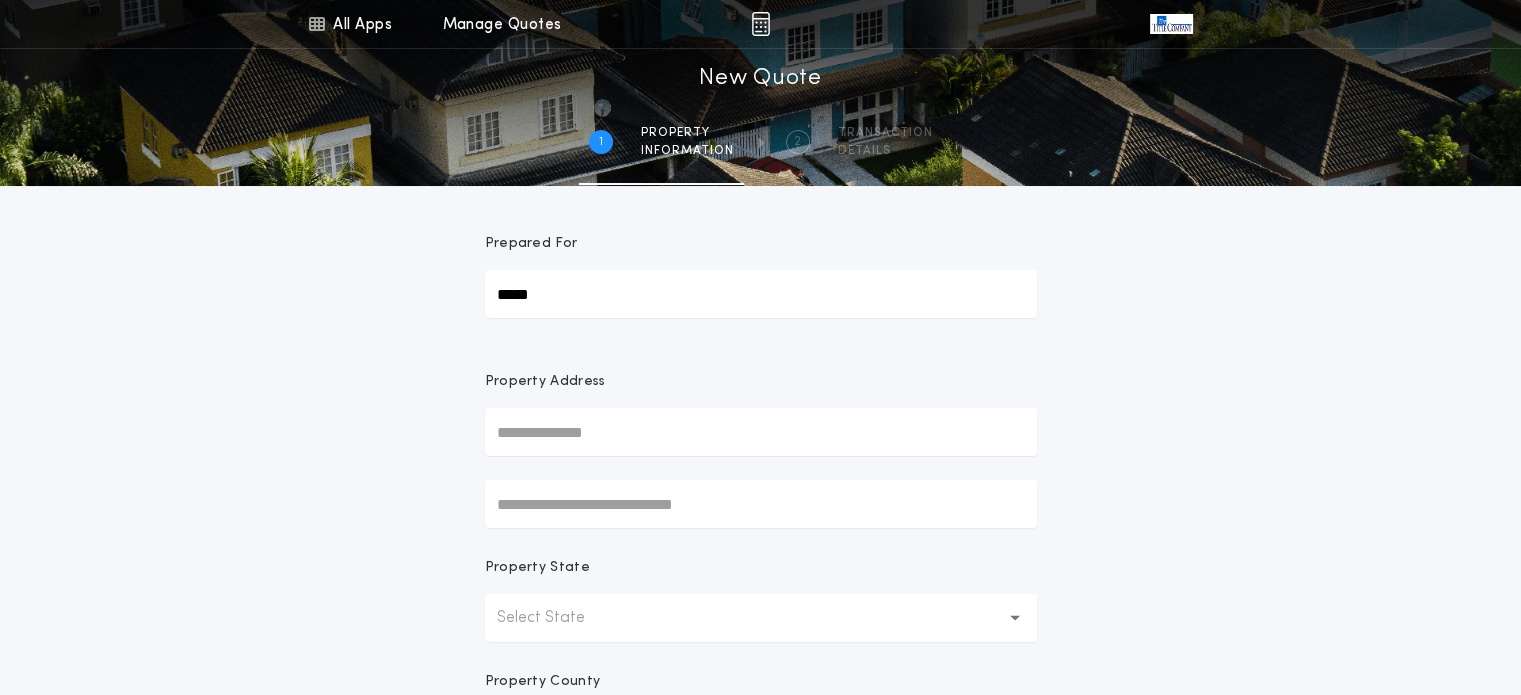 type on "*****" 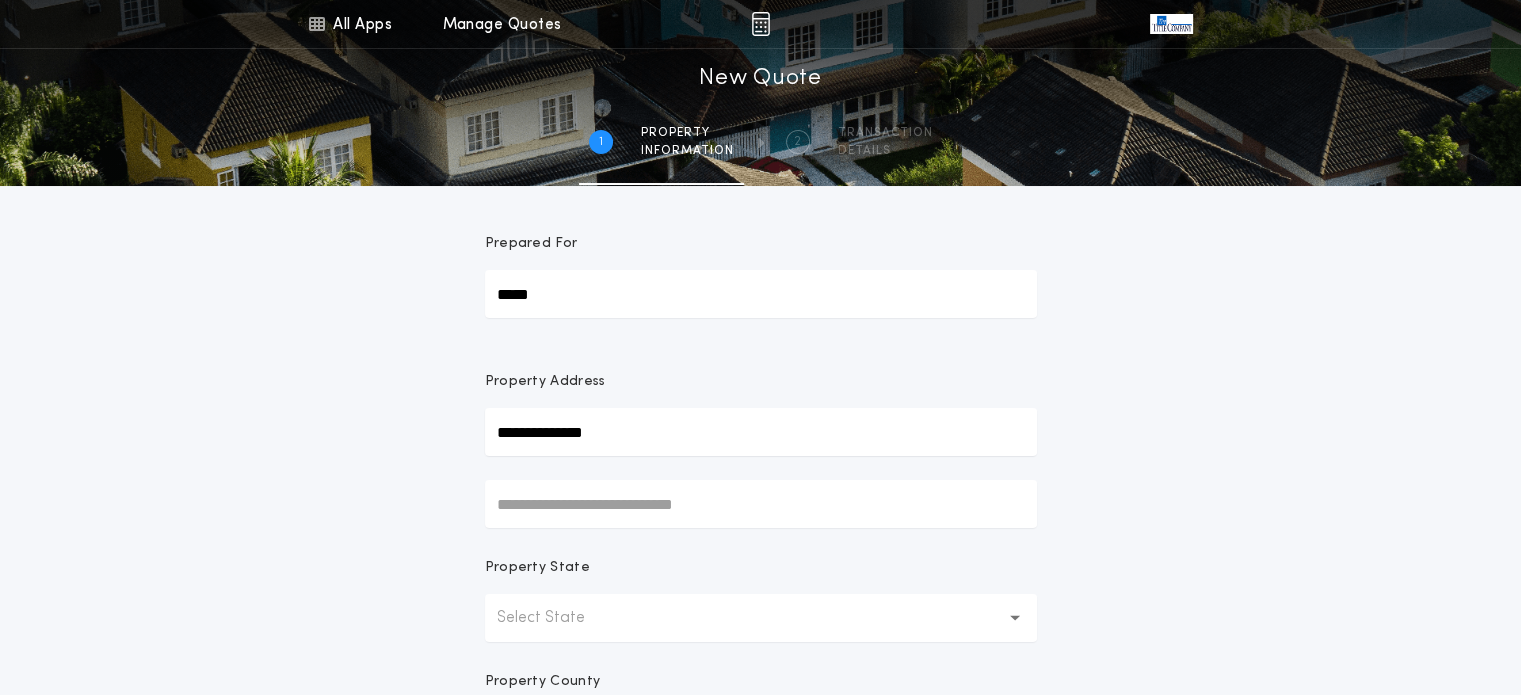 type on "**********" 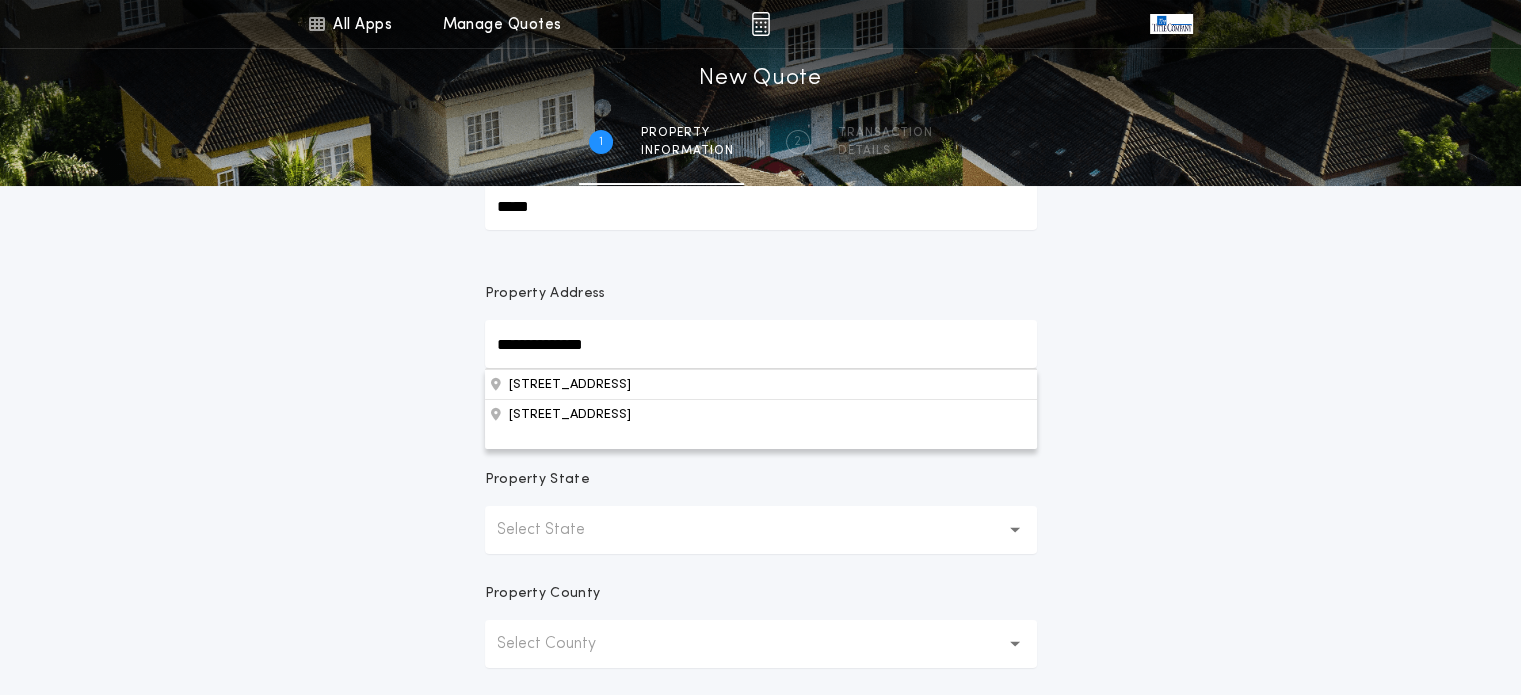 scroll, scrollTop: 300, scrollLeft: 0, axis: vertical 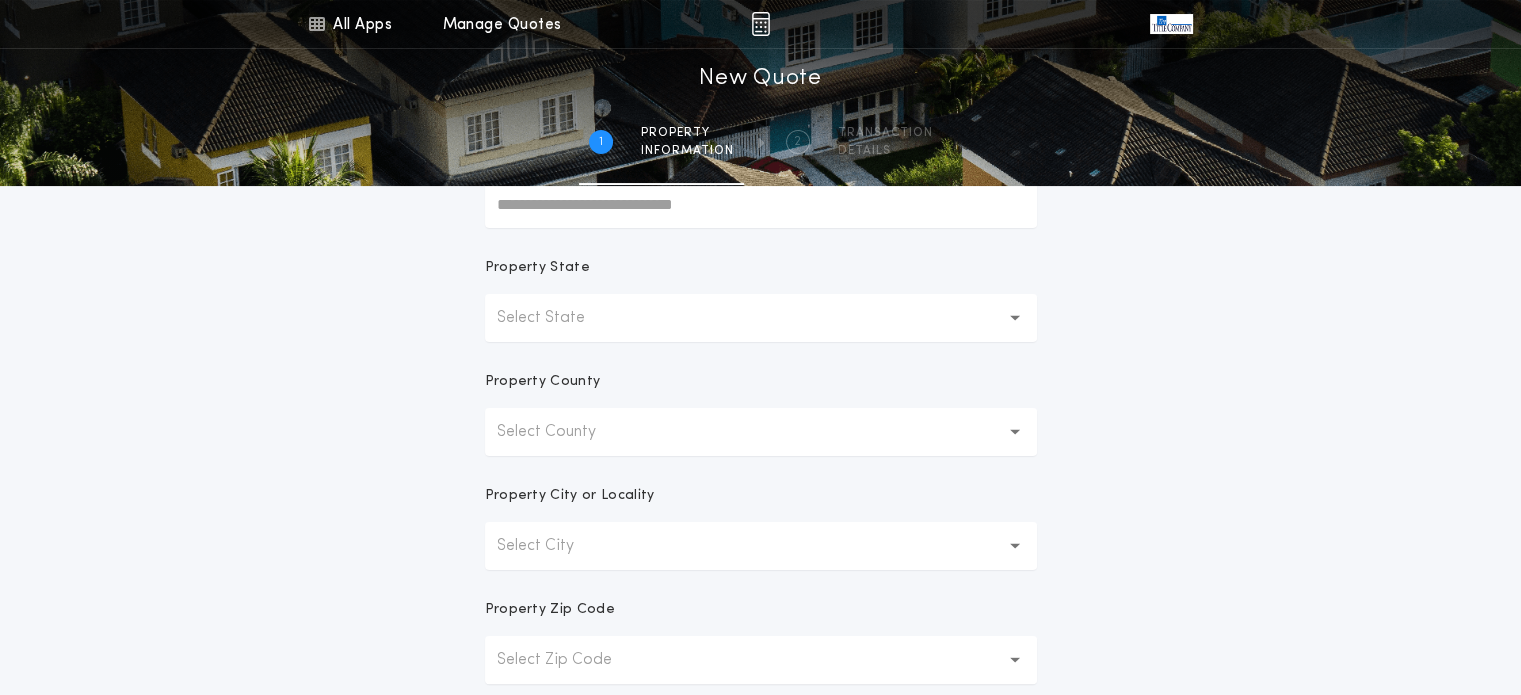 click on "Select State" at bounding box center (557, 318) 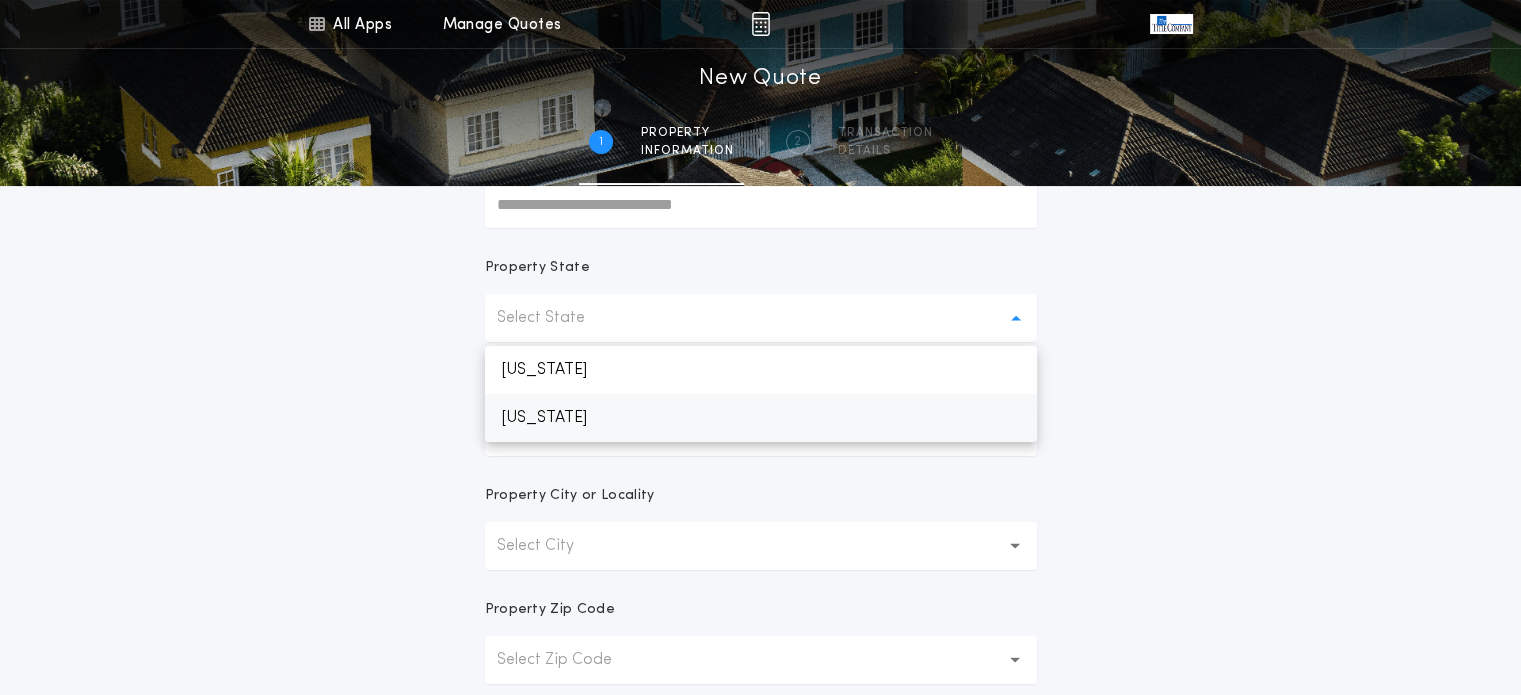 click on "[US_STATE]" at bounding box center [761, 418] 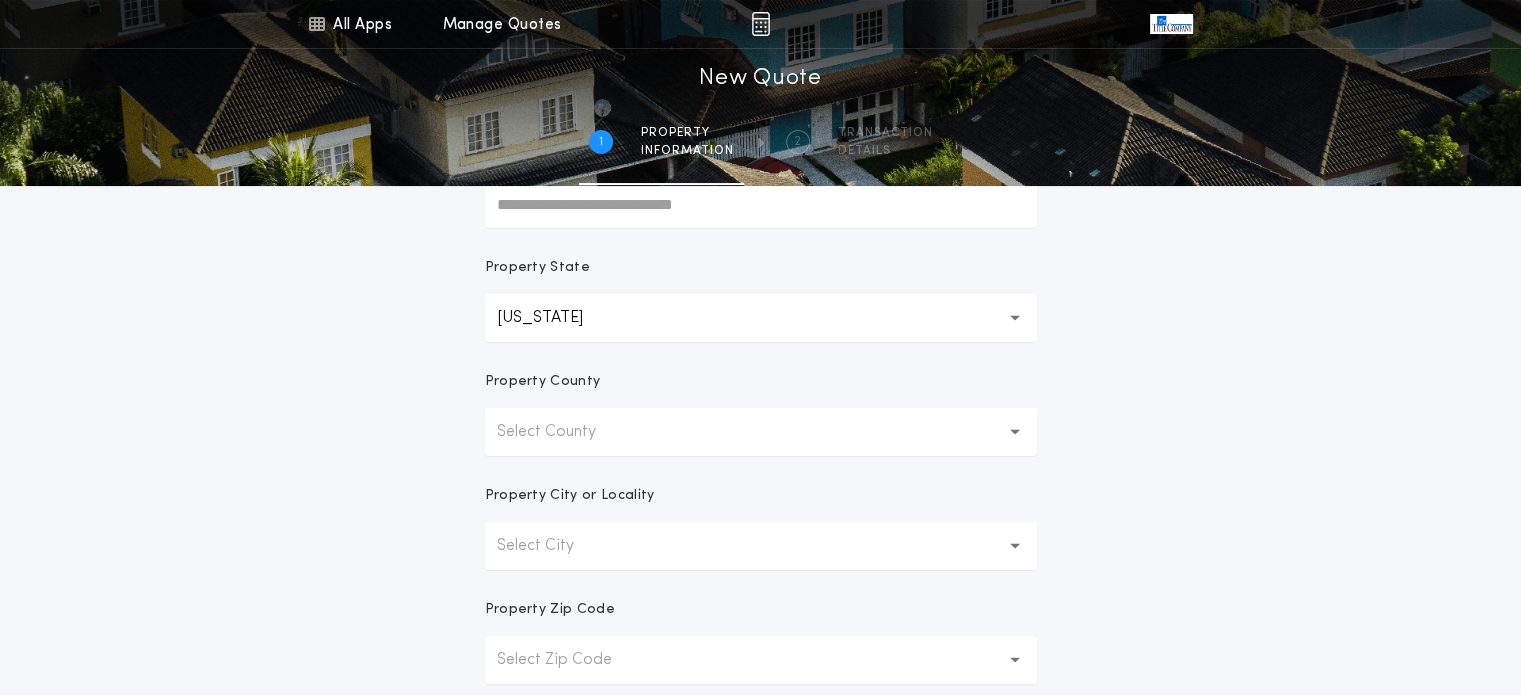 click on "Select County" at bounding box center [562, 432] 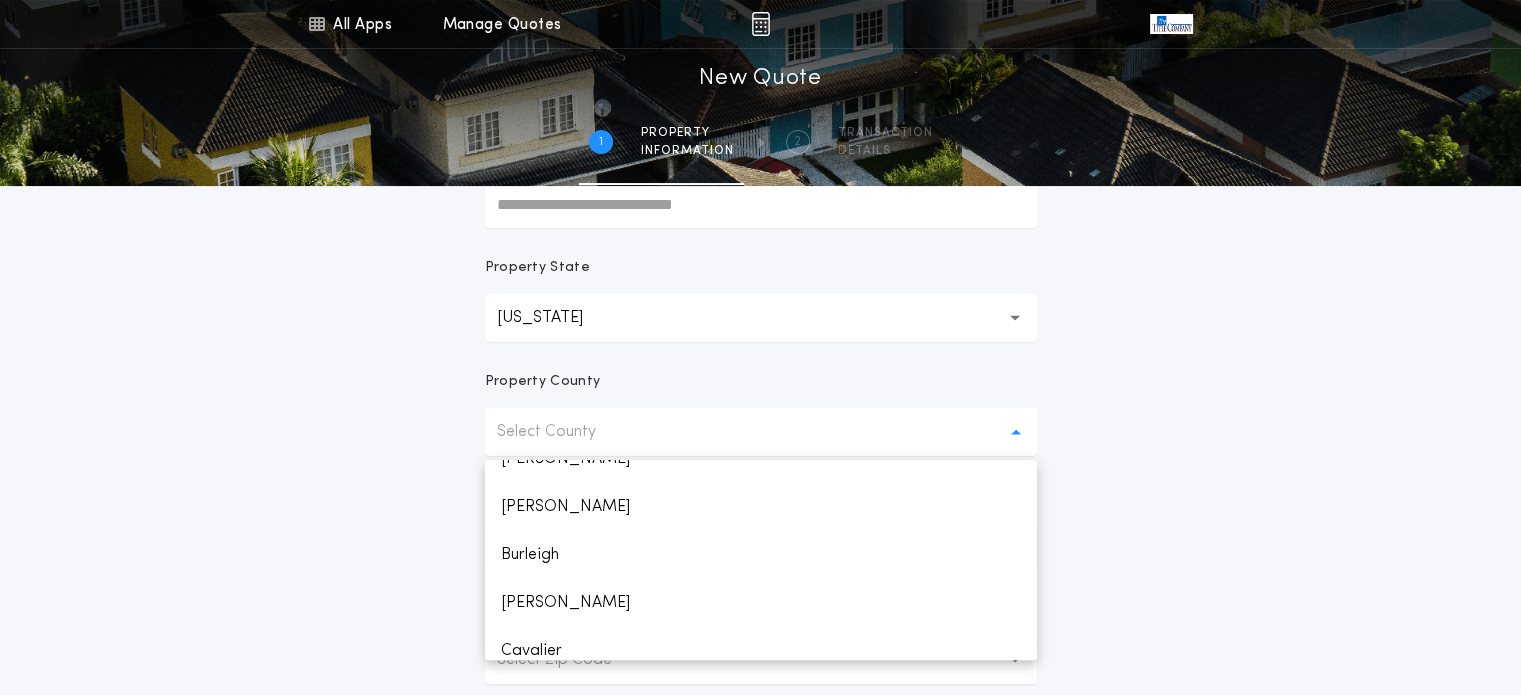scroll, scrollTop: 300, scrollLeft: 0, axis: vertical 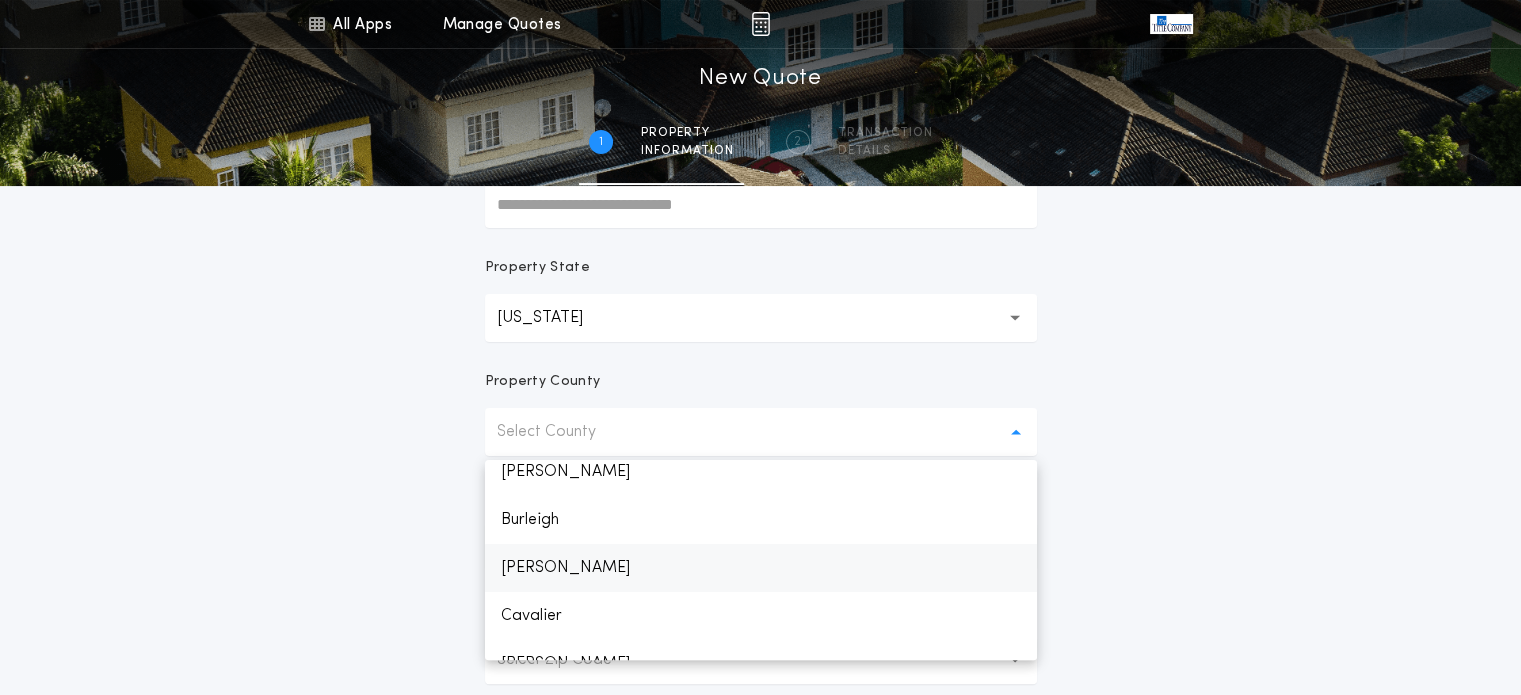 click on "[PERSON_NAME]" at bounding box center (761, 568) 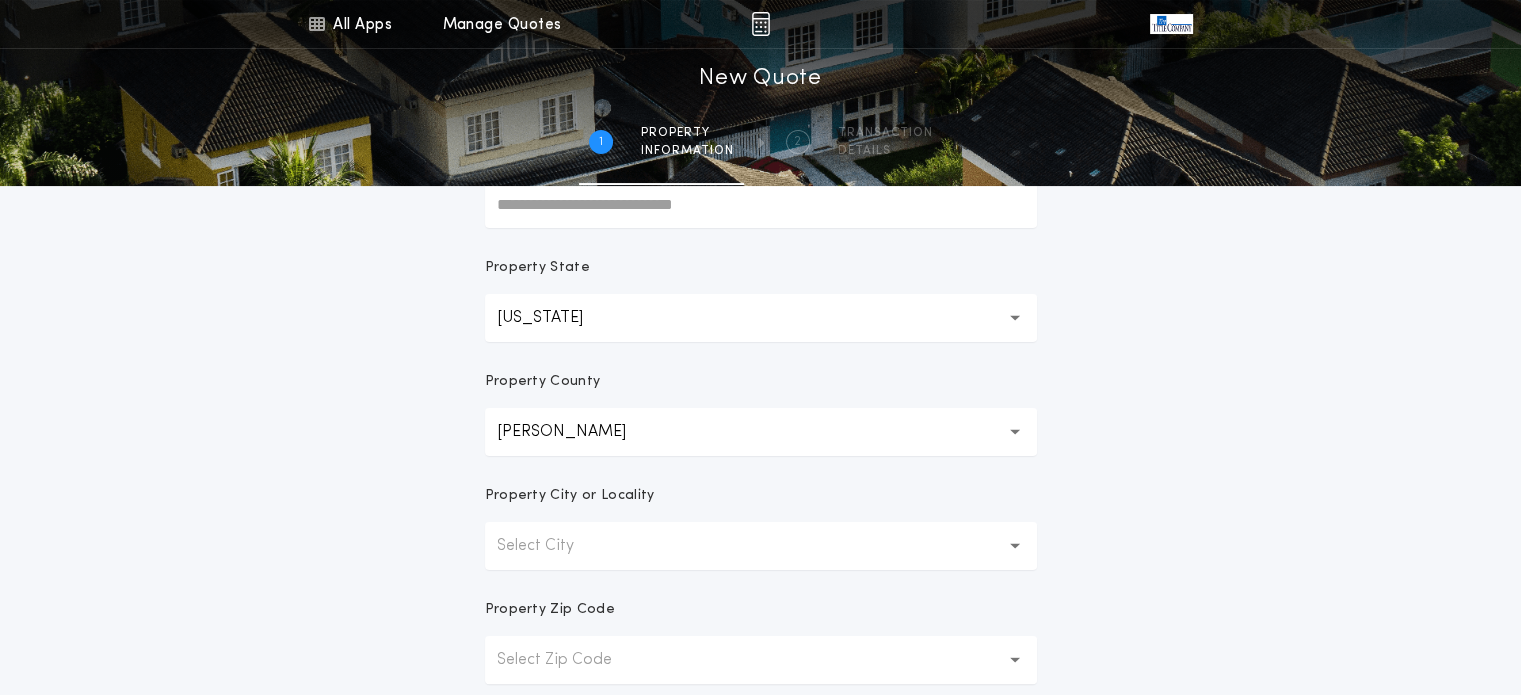 click on "Select City" at bounding box center [551, 546] 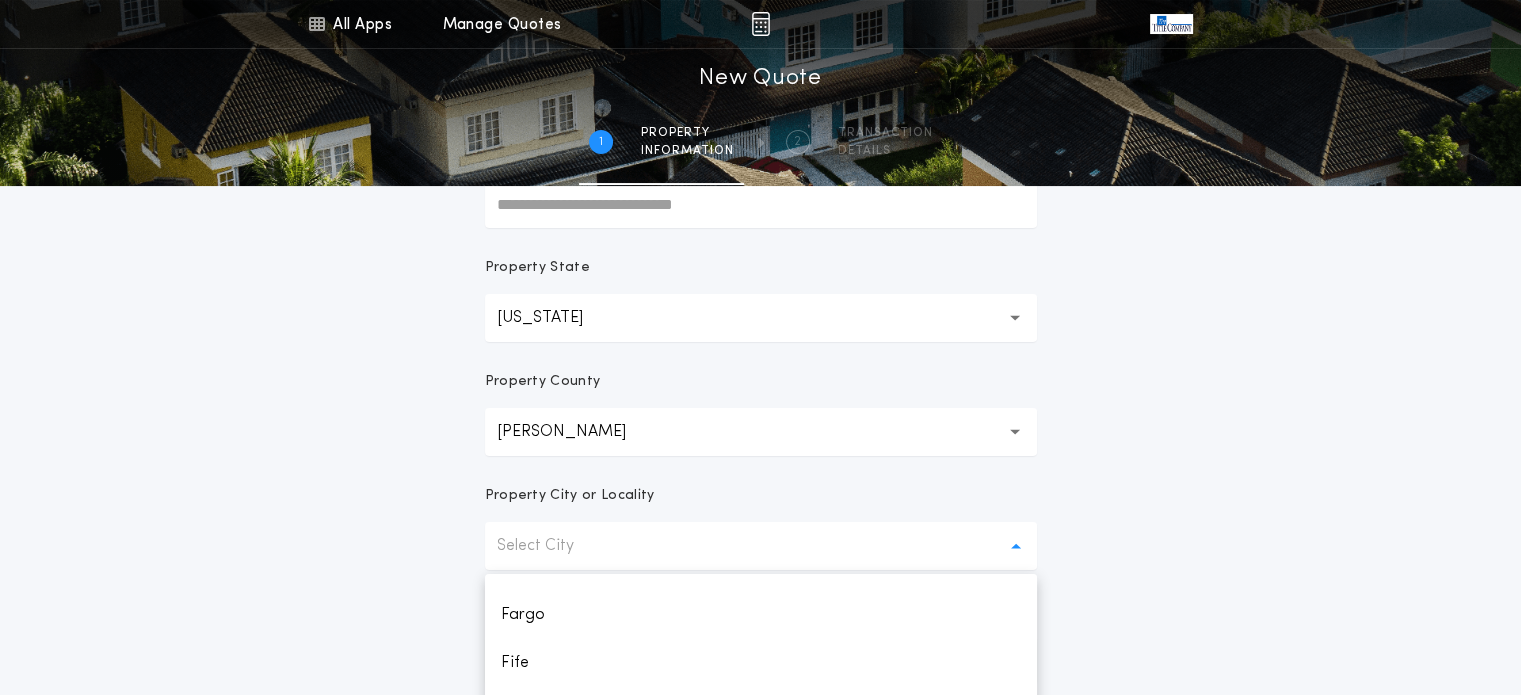 scroll, scrollTop: 800, scrollLeft: 0, axis: vertical 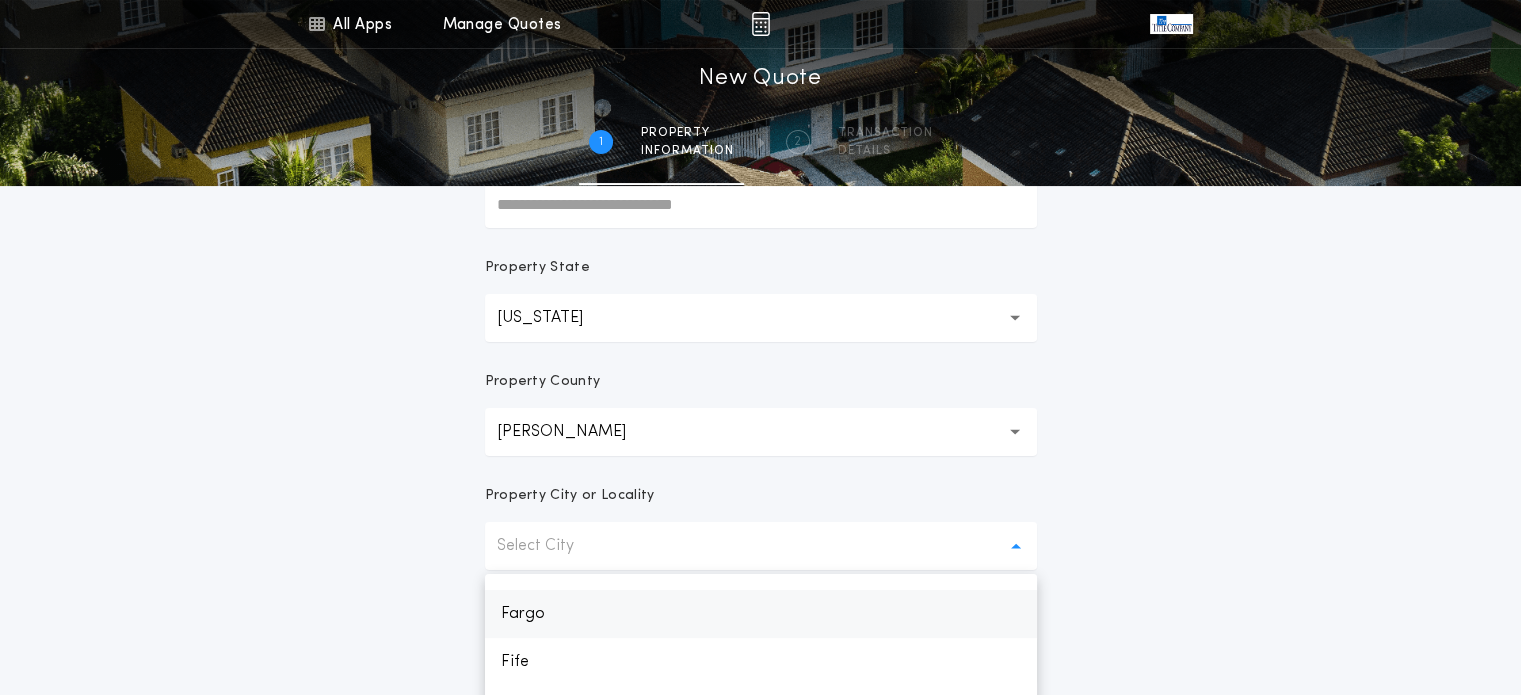 click on "Fargo" at bounding box center [761, 614] 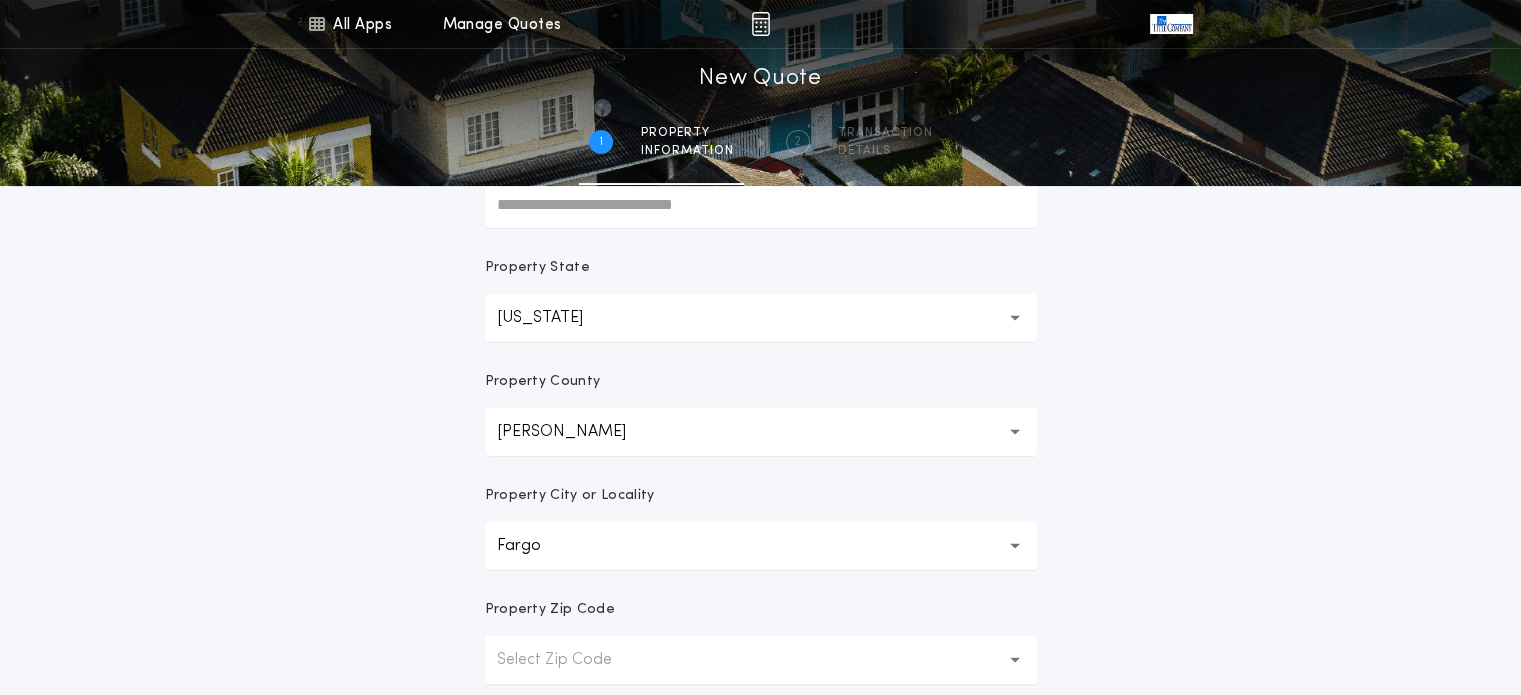 click on "**********" at bounding box center [760, 271] 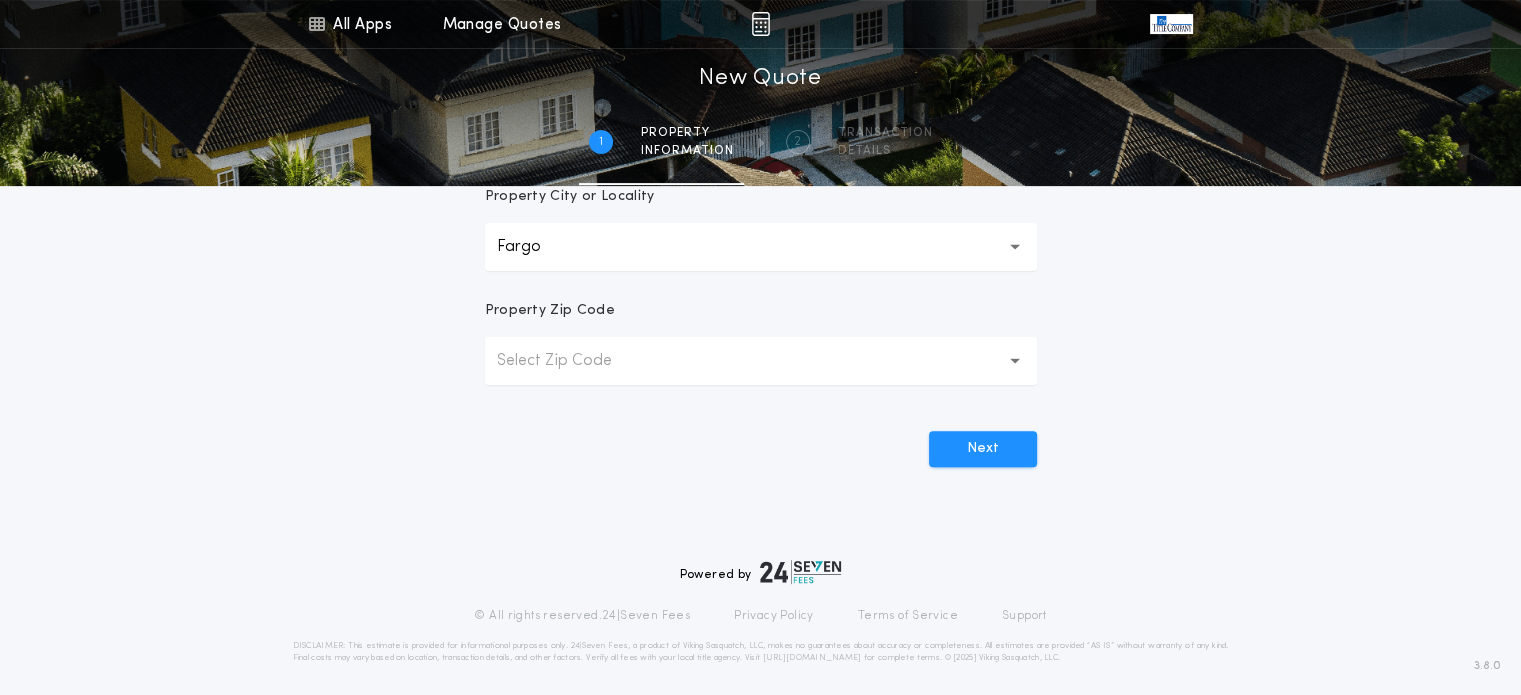 scroll, scrollTop: 600, scrollLeft: 0, axis: vertical 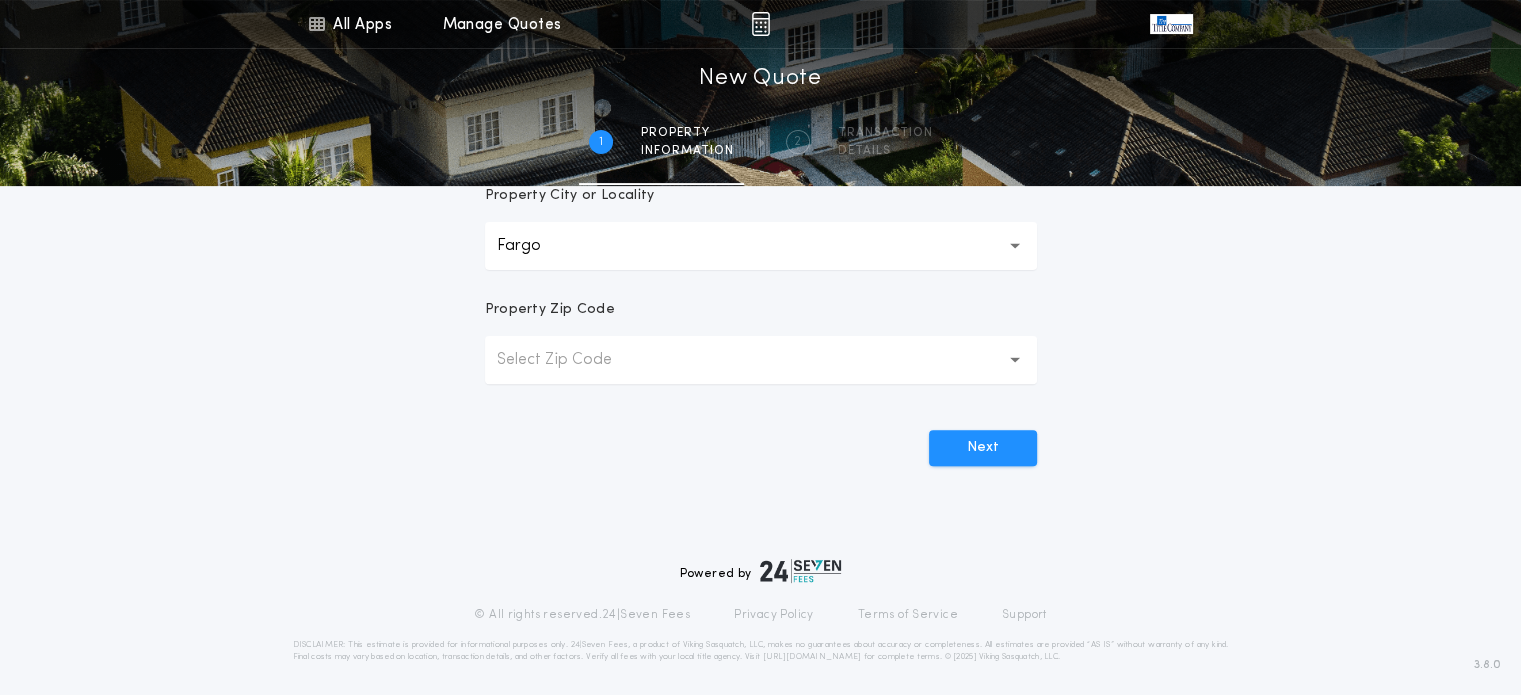 click on "Select Zip Code" at bounding box center [761, 360] 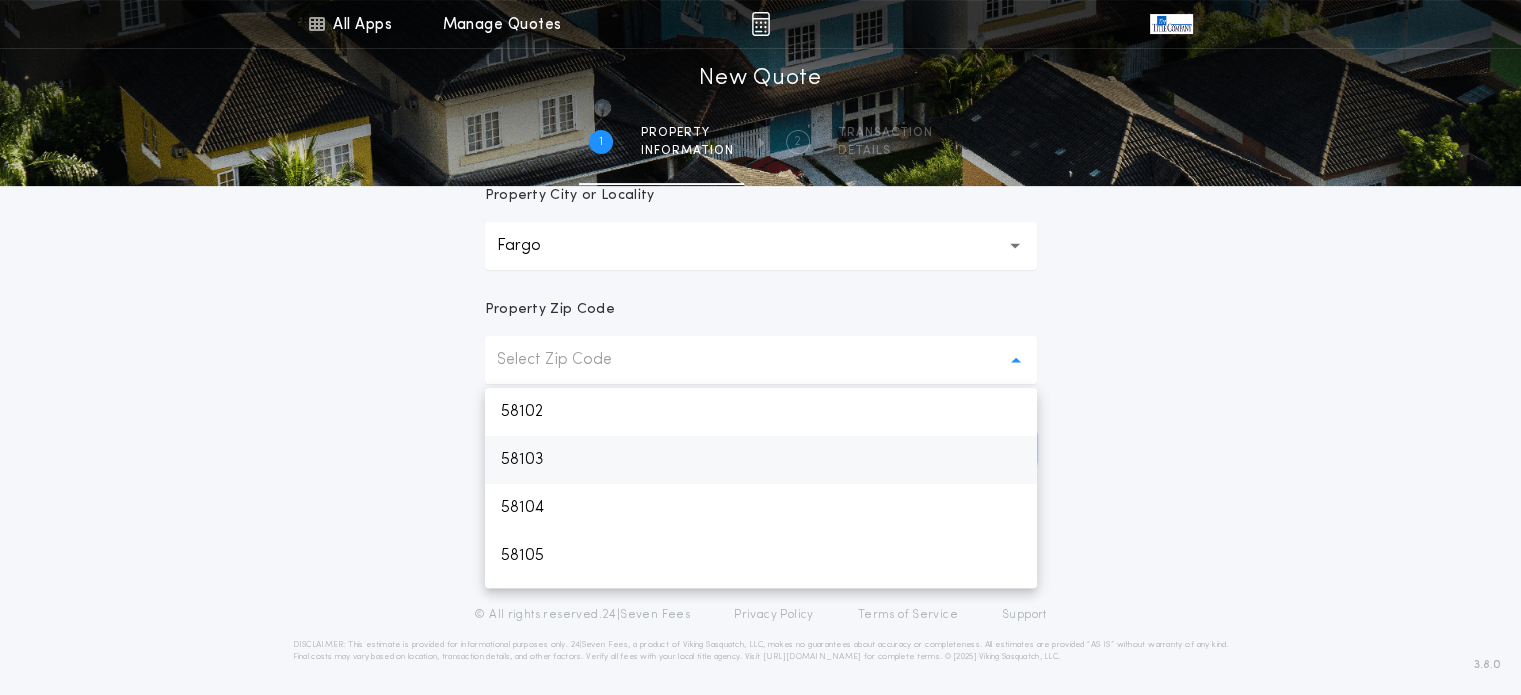 click on "58103" at bounding box center (761, 460) 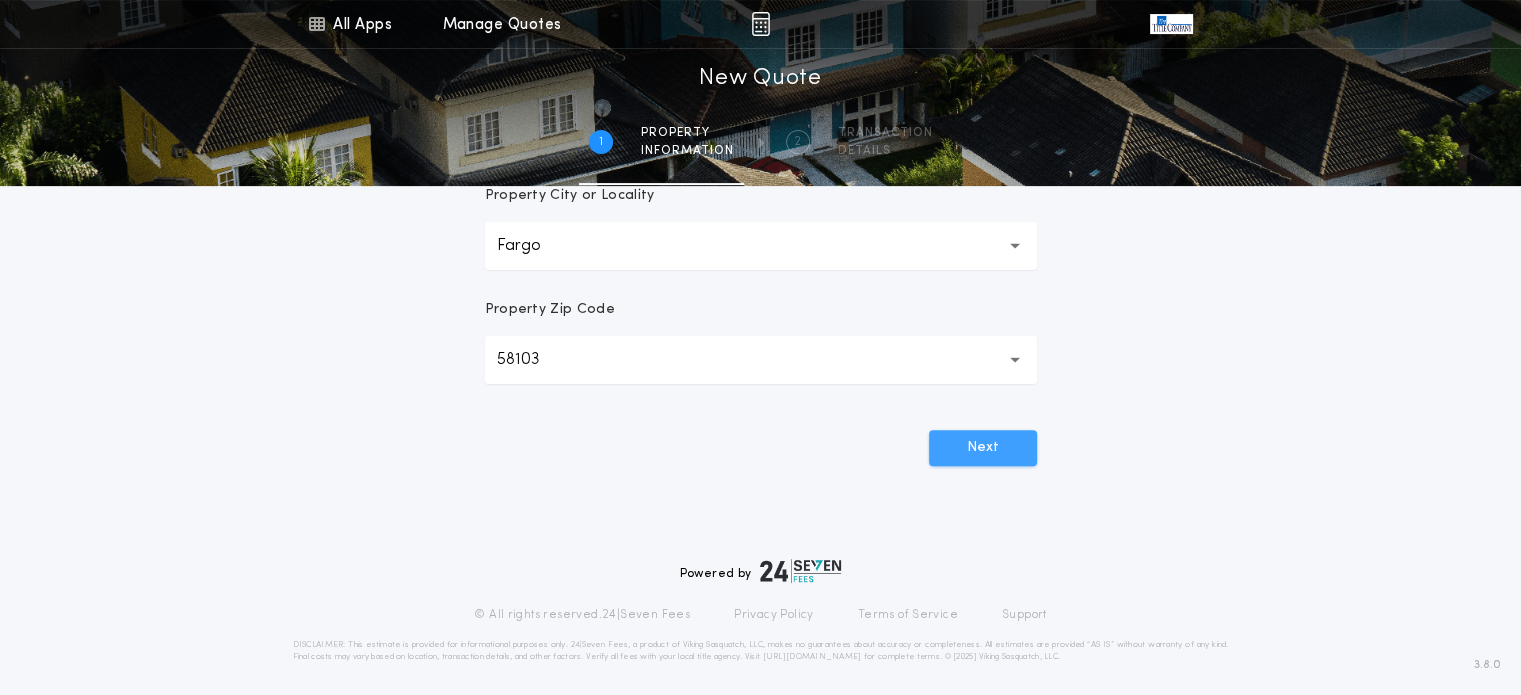 click on "Next" at bounding box center [983, 448] 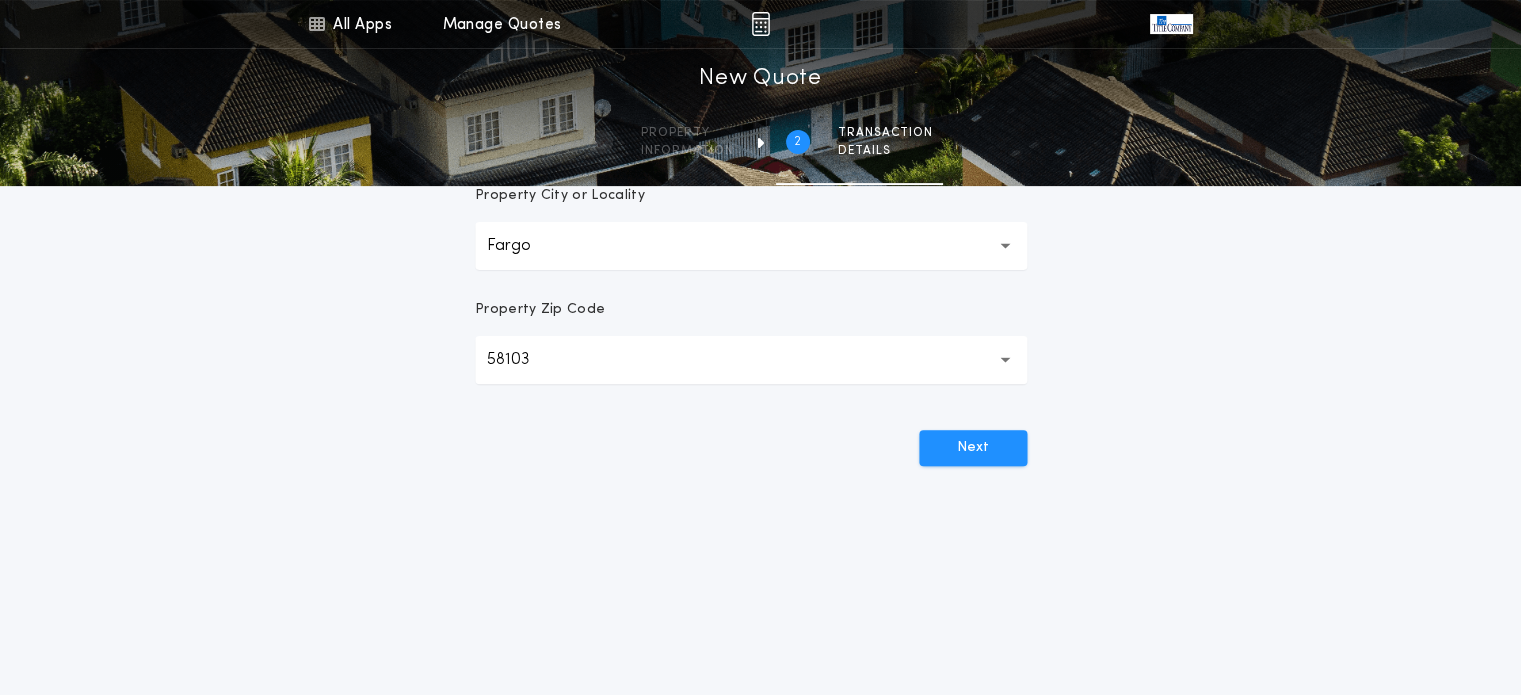 scroll, scrollTop: 0, scrollLeft: 0, axis: both 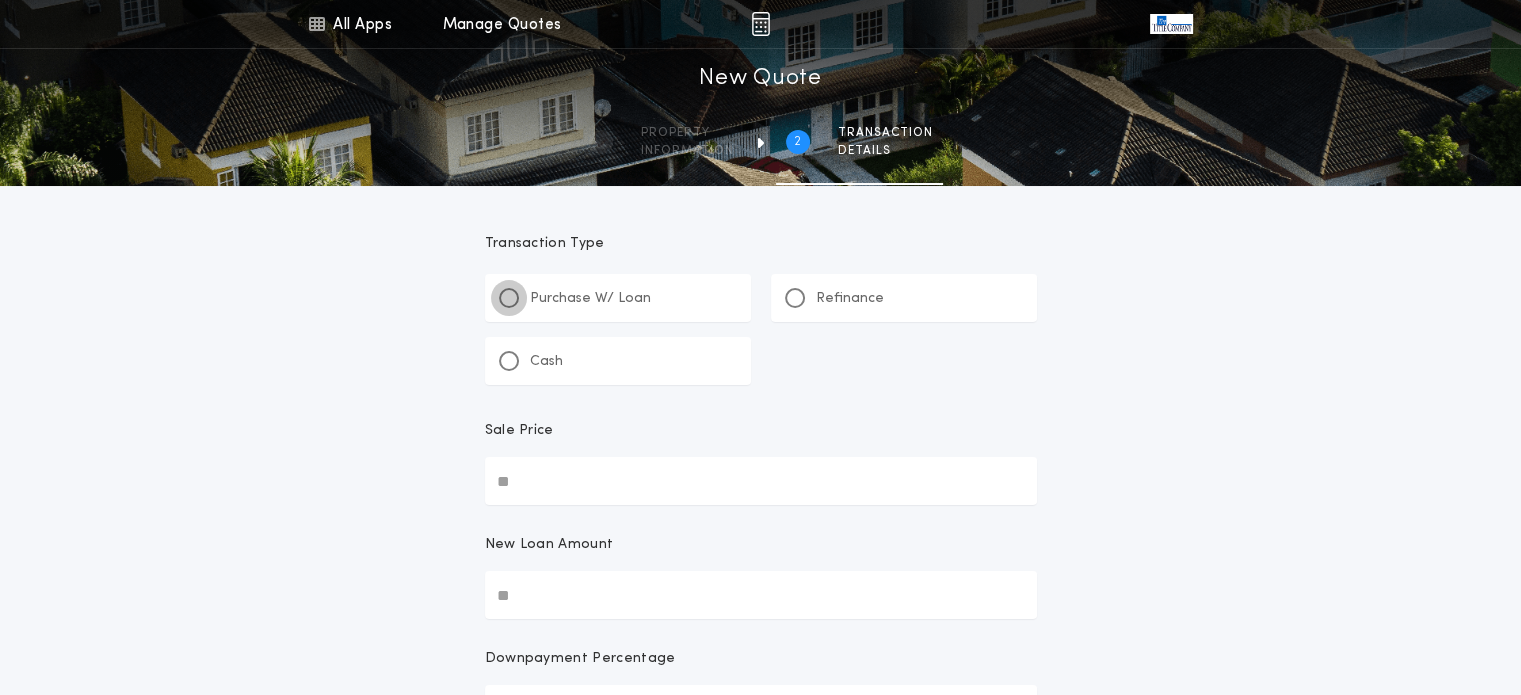 click at bounding box center (509, 298) 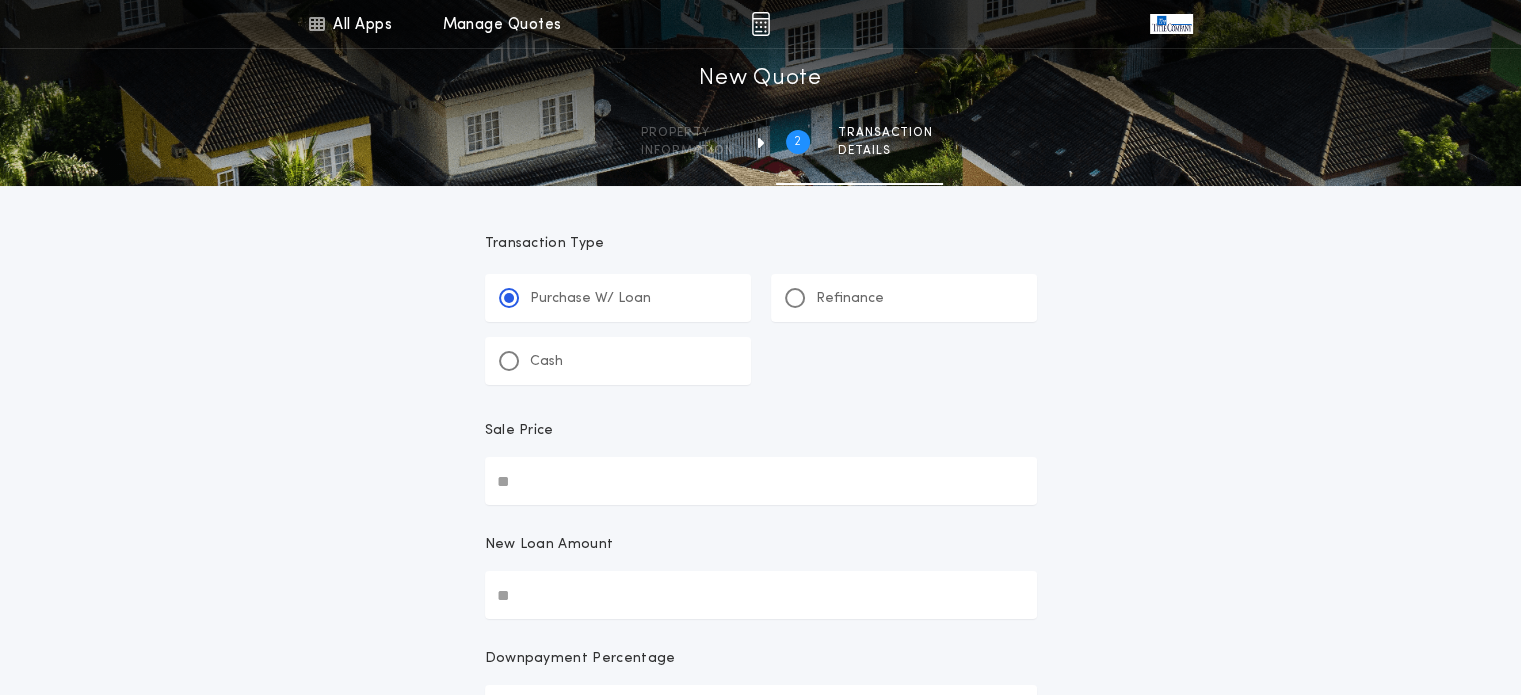 click on "Sale Price" at bounding box center [761, 481] 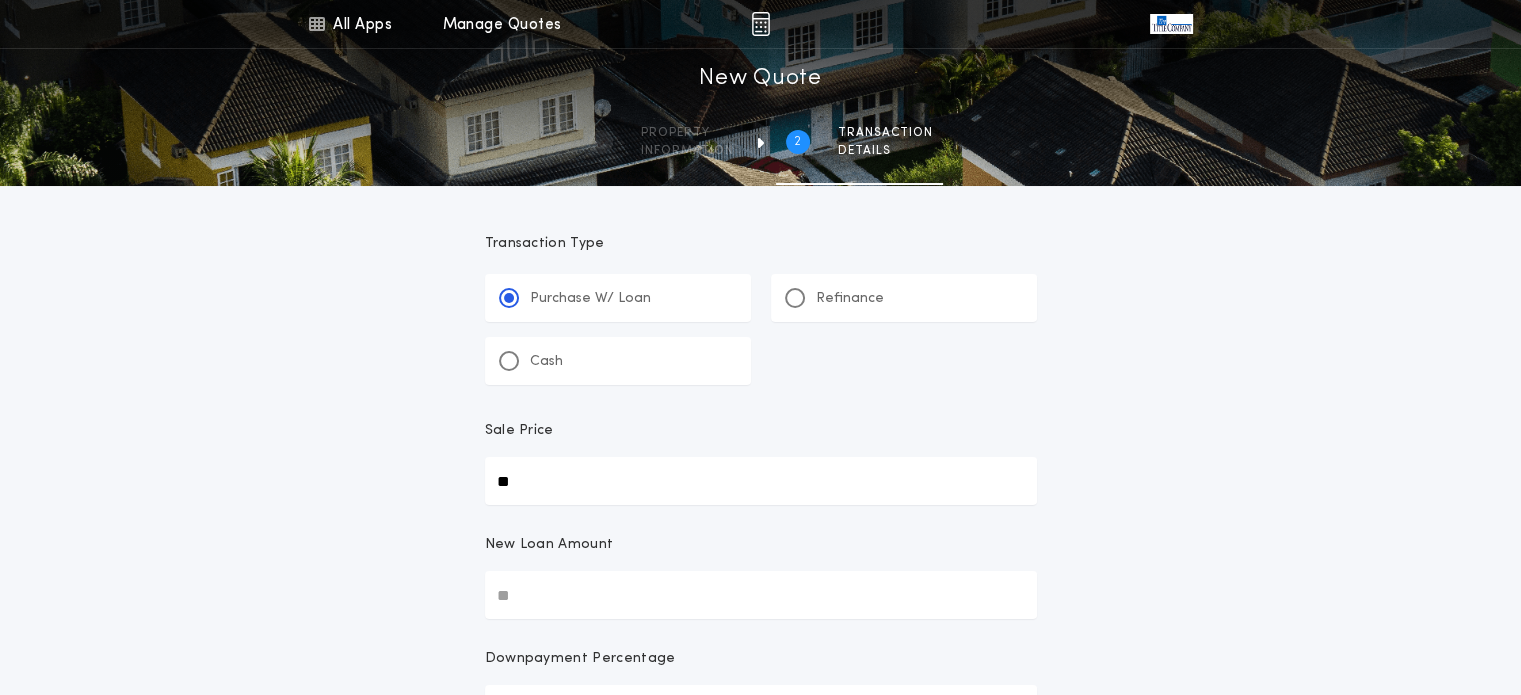 type on "**" 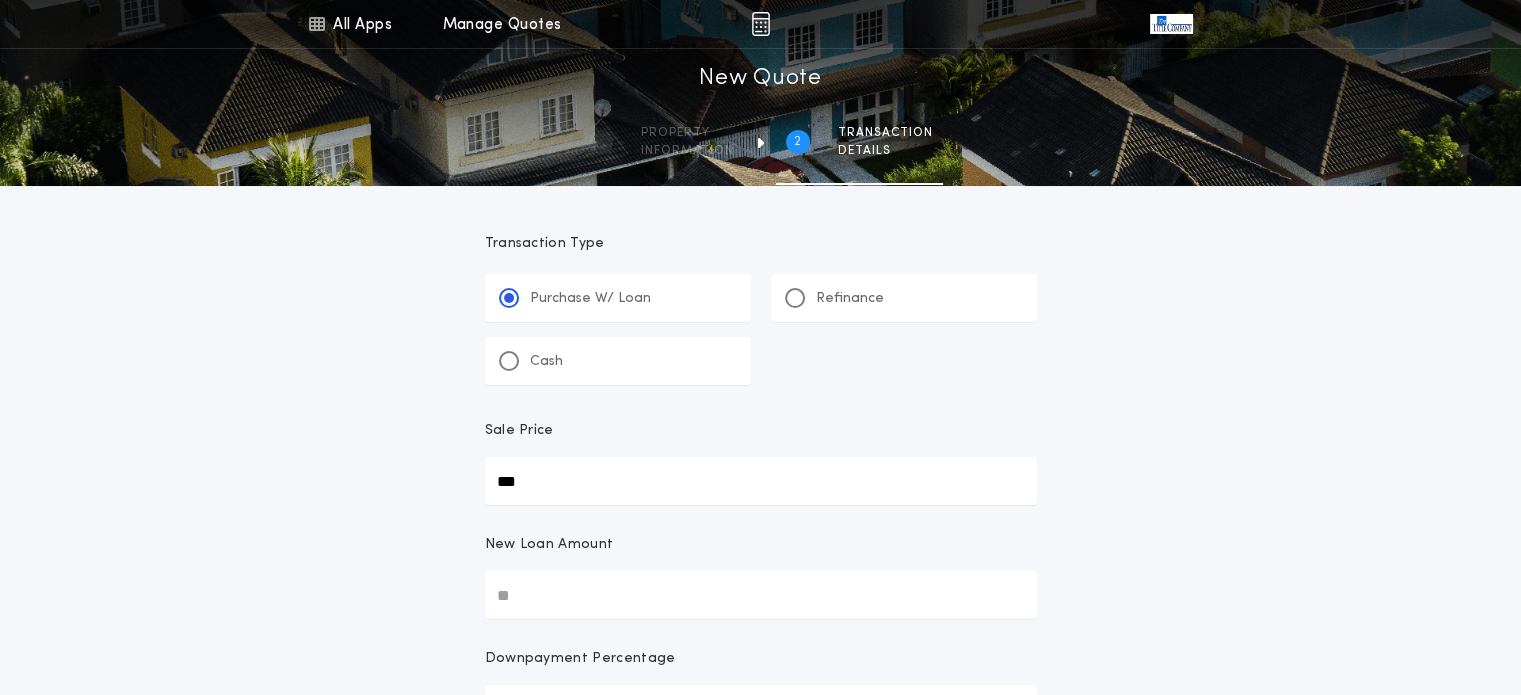 type on "***" 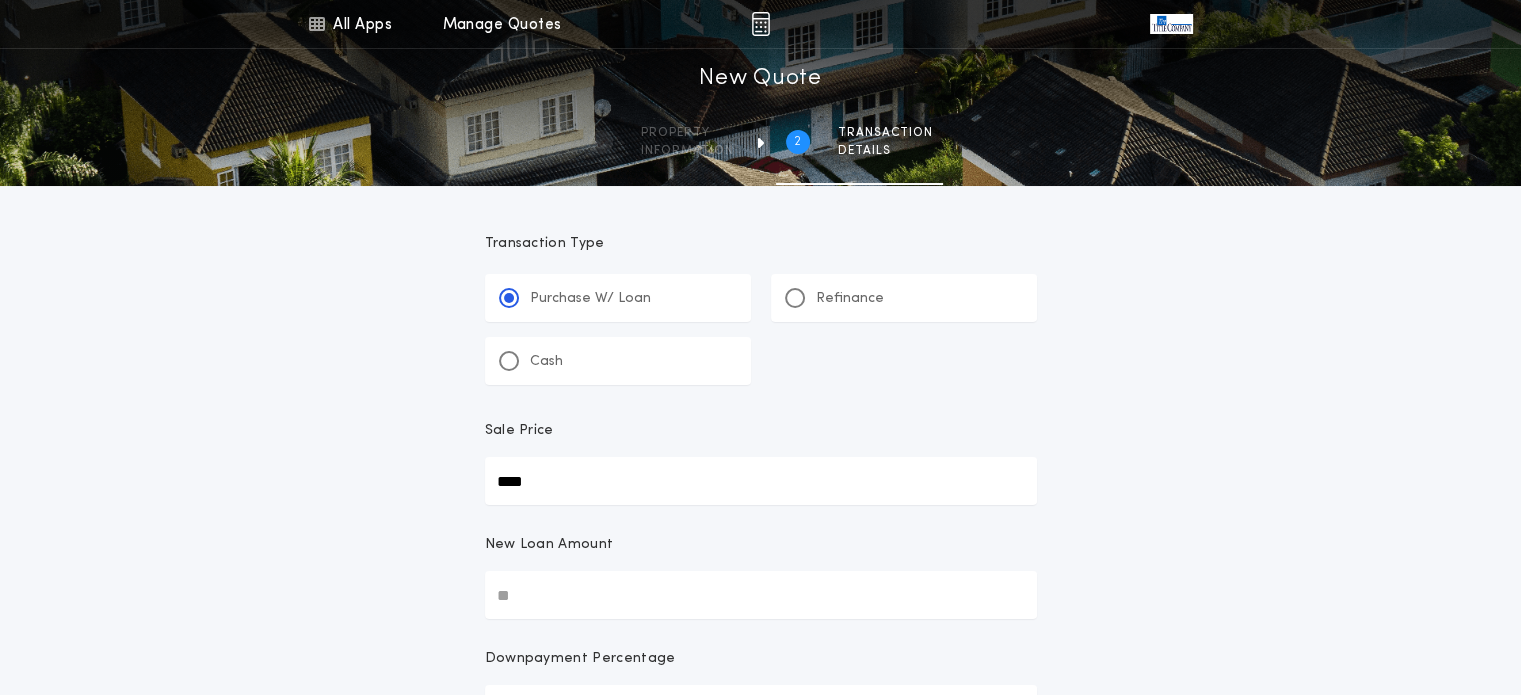 type on "****" 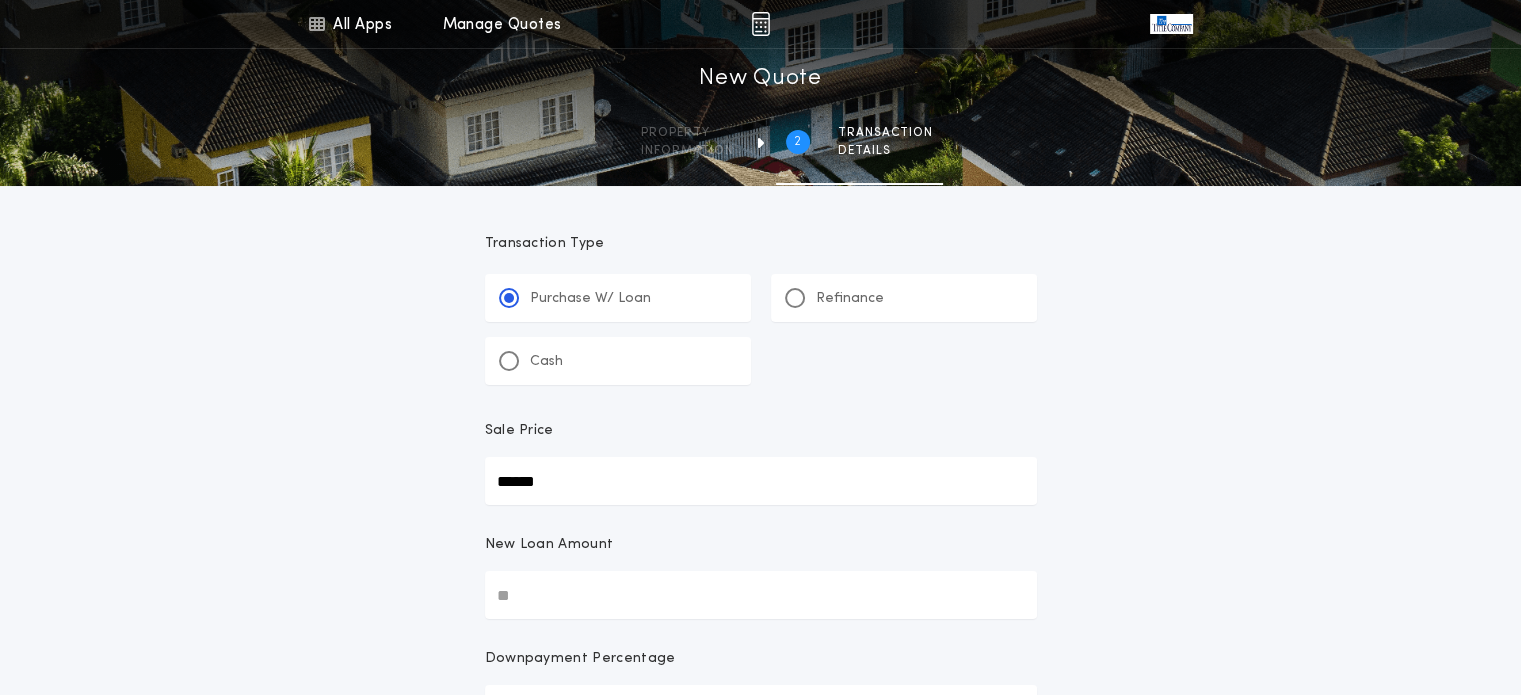 type on "******" 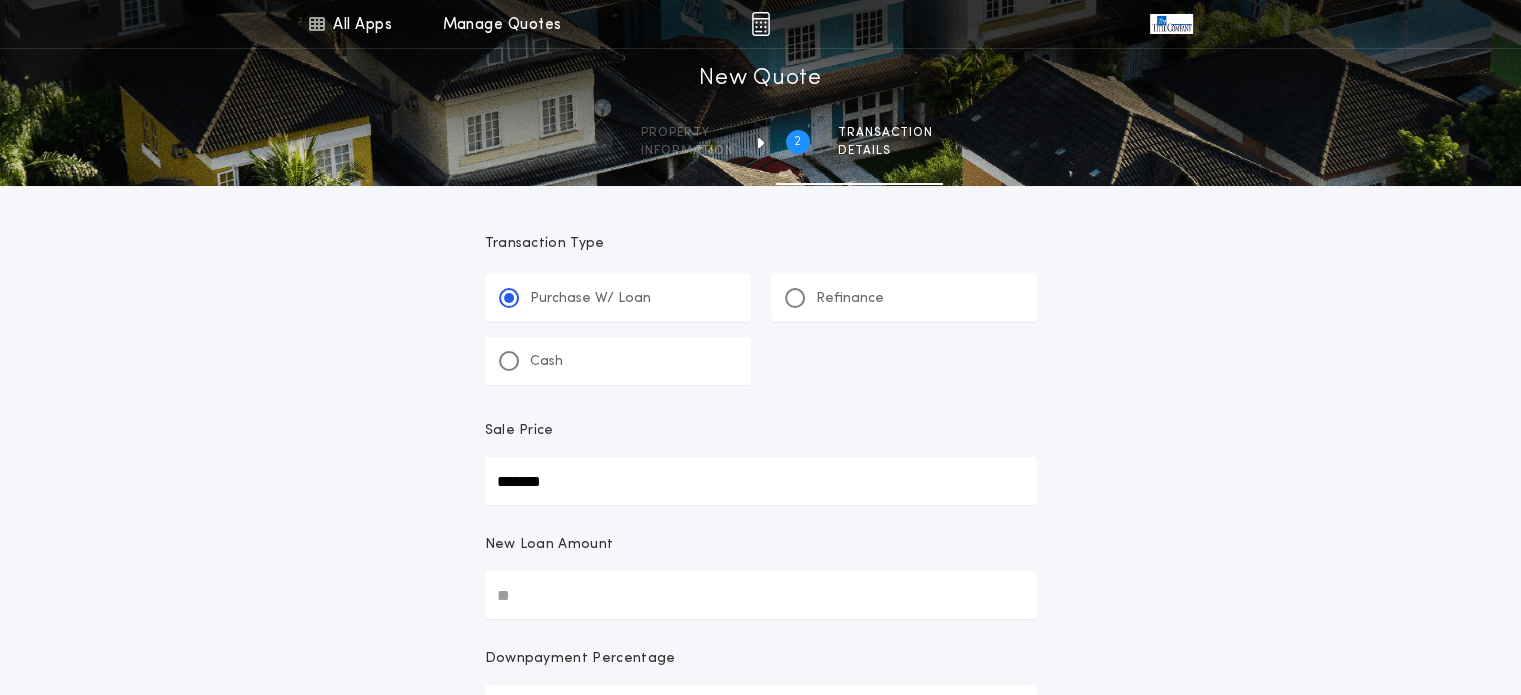 type on "*******" 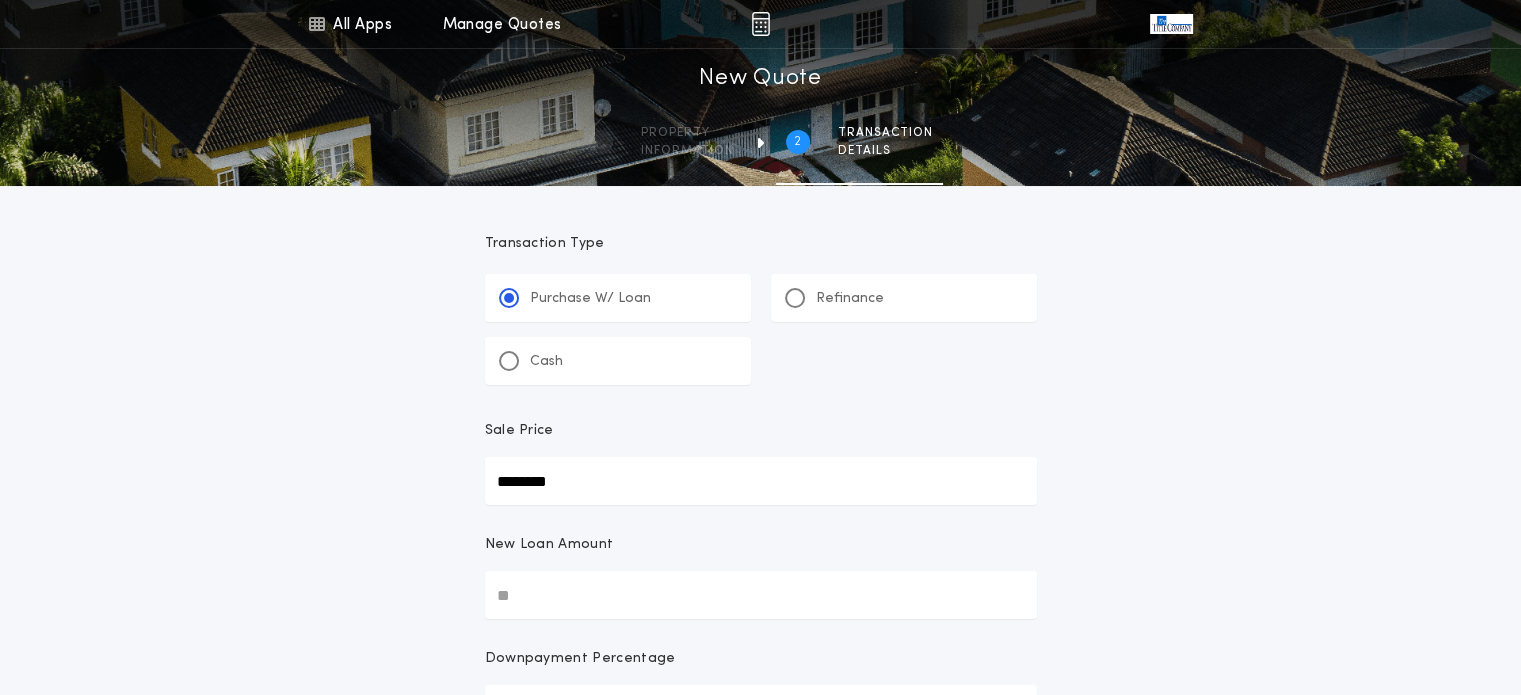 type on "********" 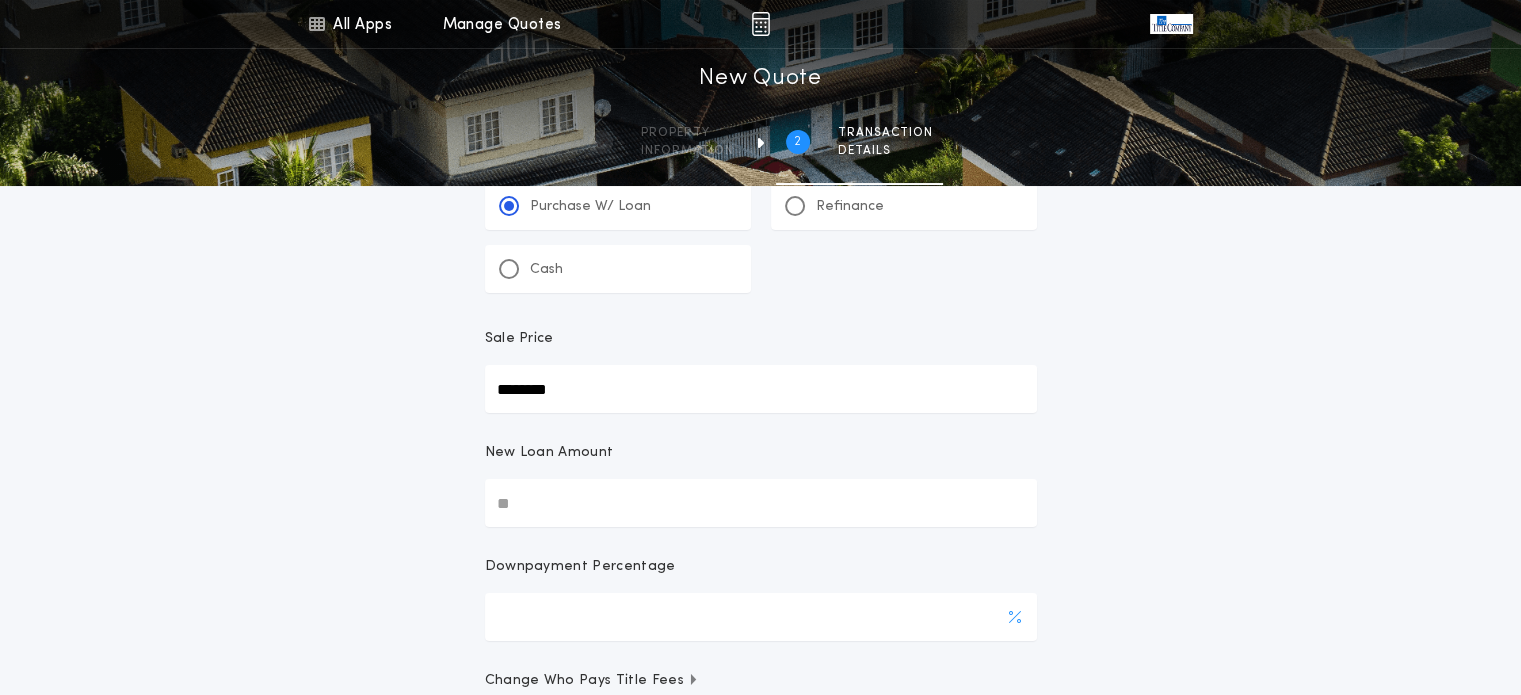 scroll, scrollTop: 200, scrollLeft: 0, axis: vertical 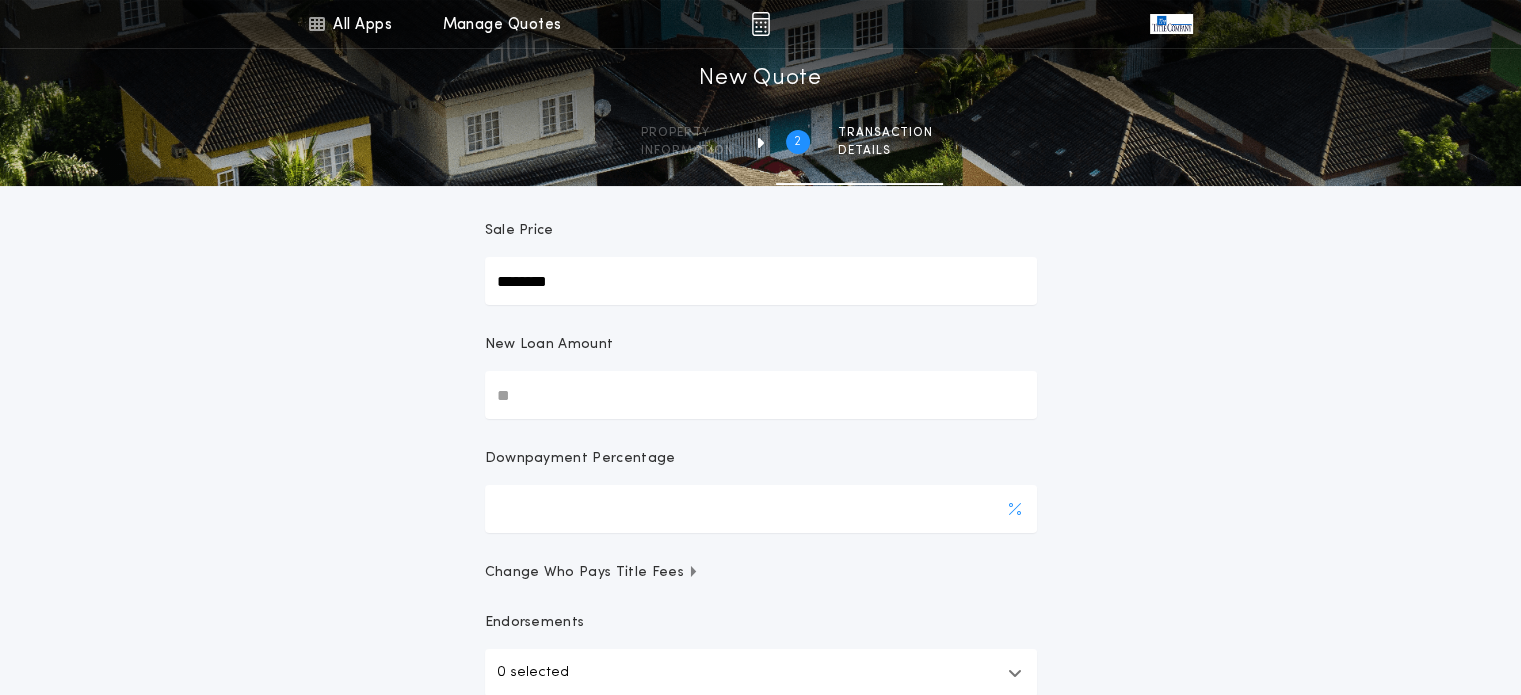 drag, startPoint x: 750, startPoint y: 509, endPoint x: 769, endPoint y: 511, distance: 19.104973 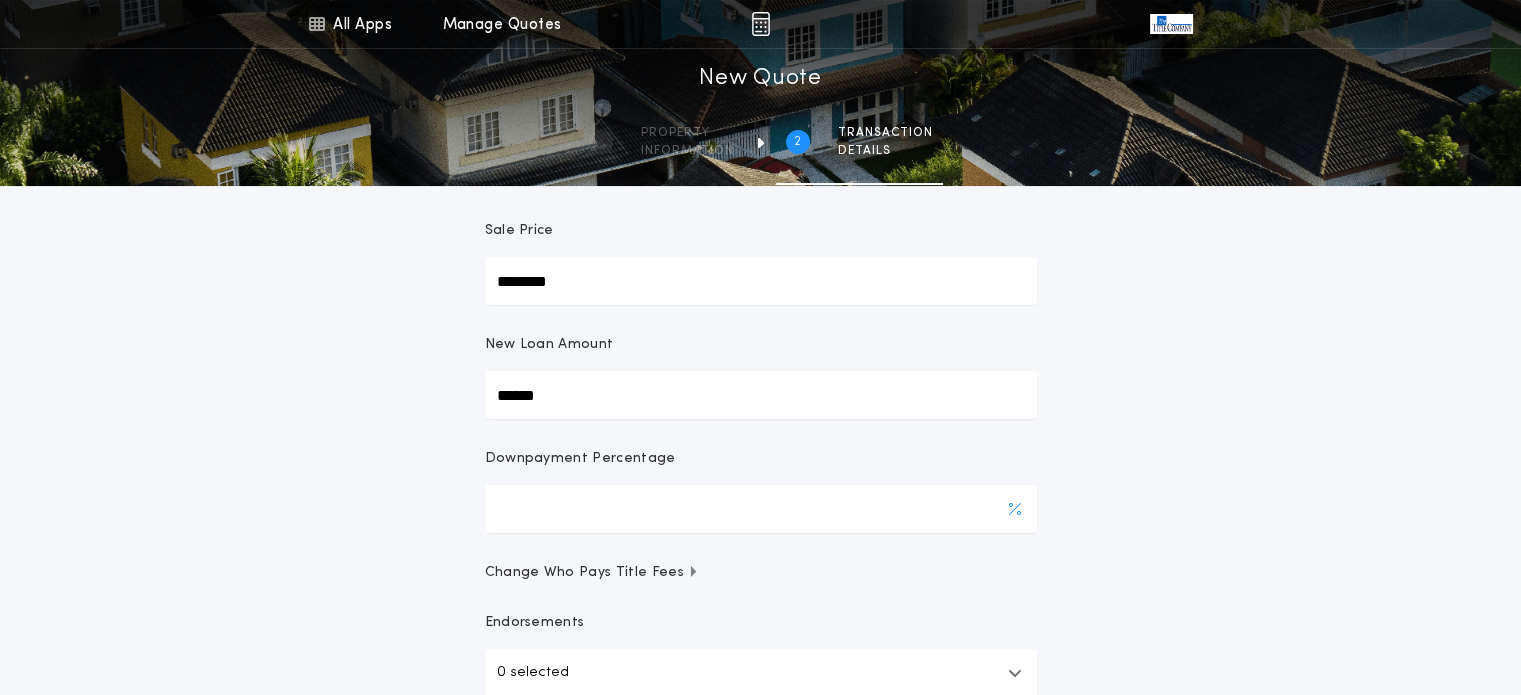 type 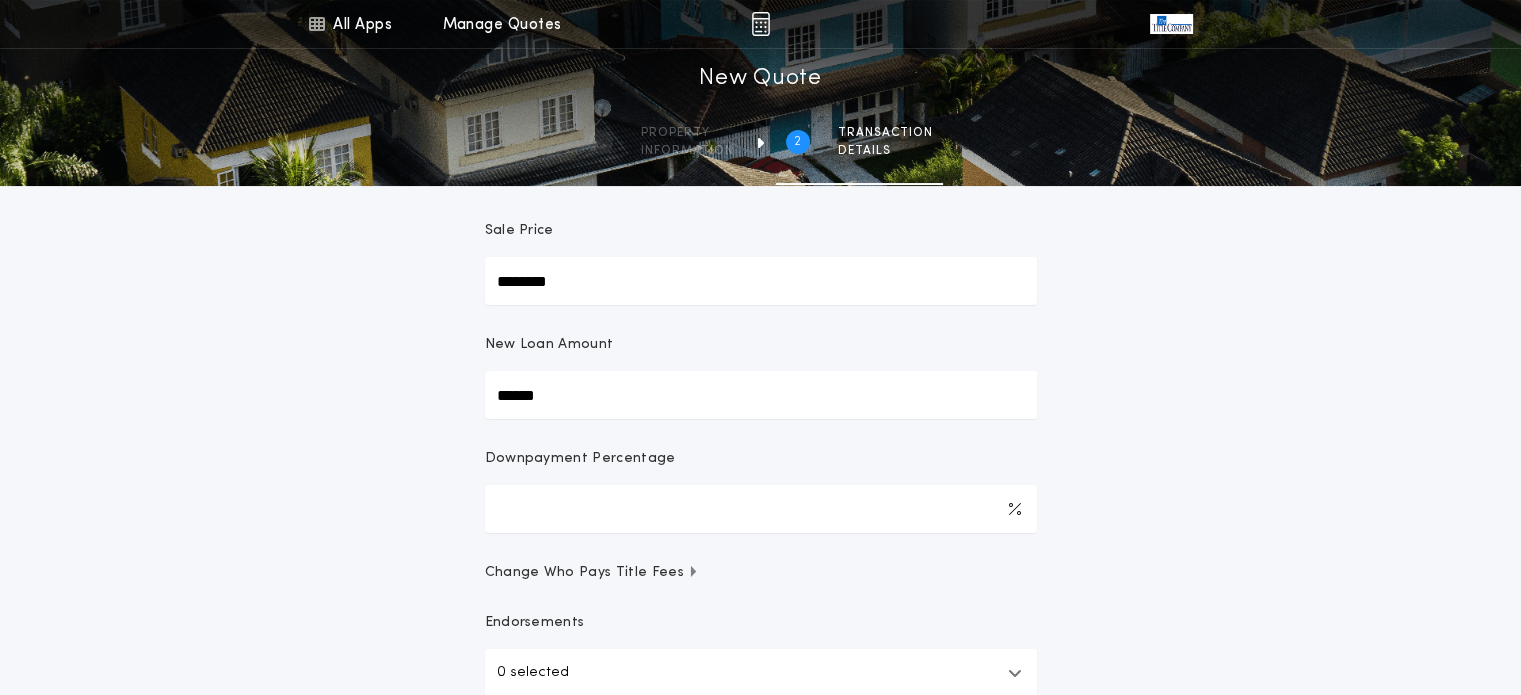 drag, startPoint x: 756, startPoint y: 510, endPoint x: 300, endPoint y: 510, distance: 456 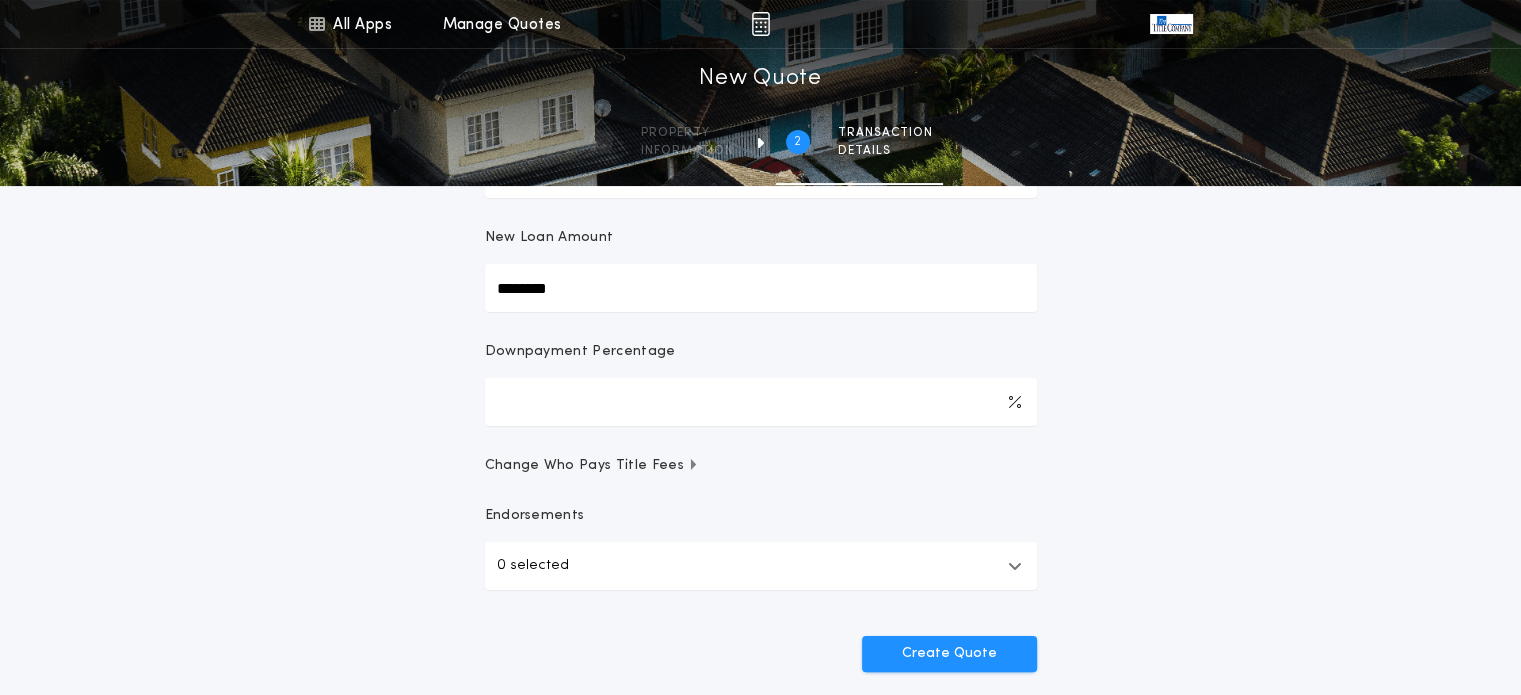 scroll, scrollTop: 400, scrollLeft: 0, axis: vertical 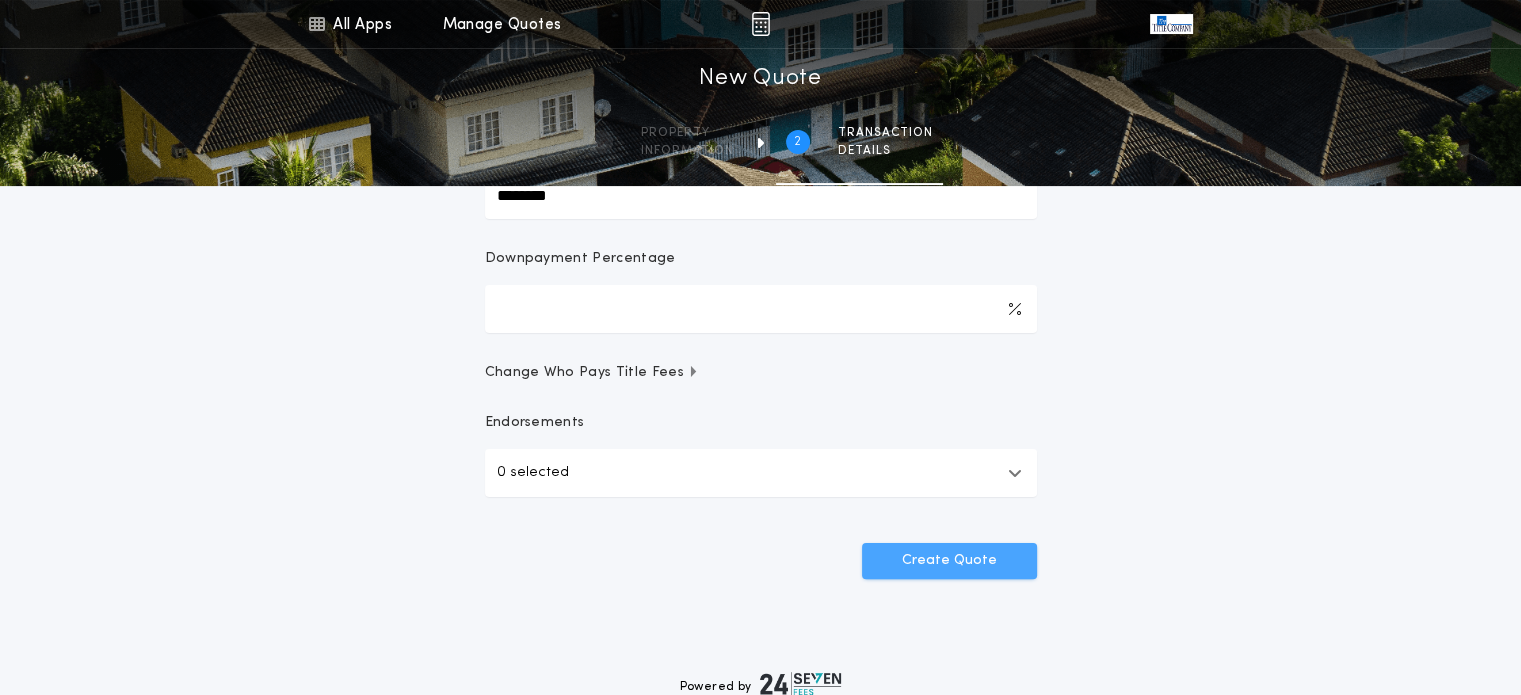 drag, startPoint x: 977, startPoint y: 559, endPoint x: 967, endPoint y: 558, distance: 10.049875 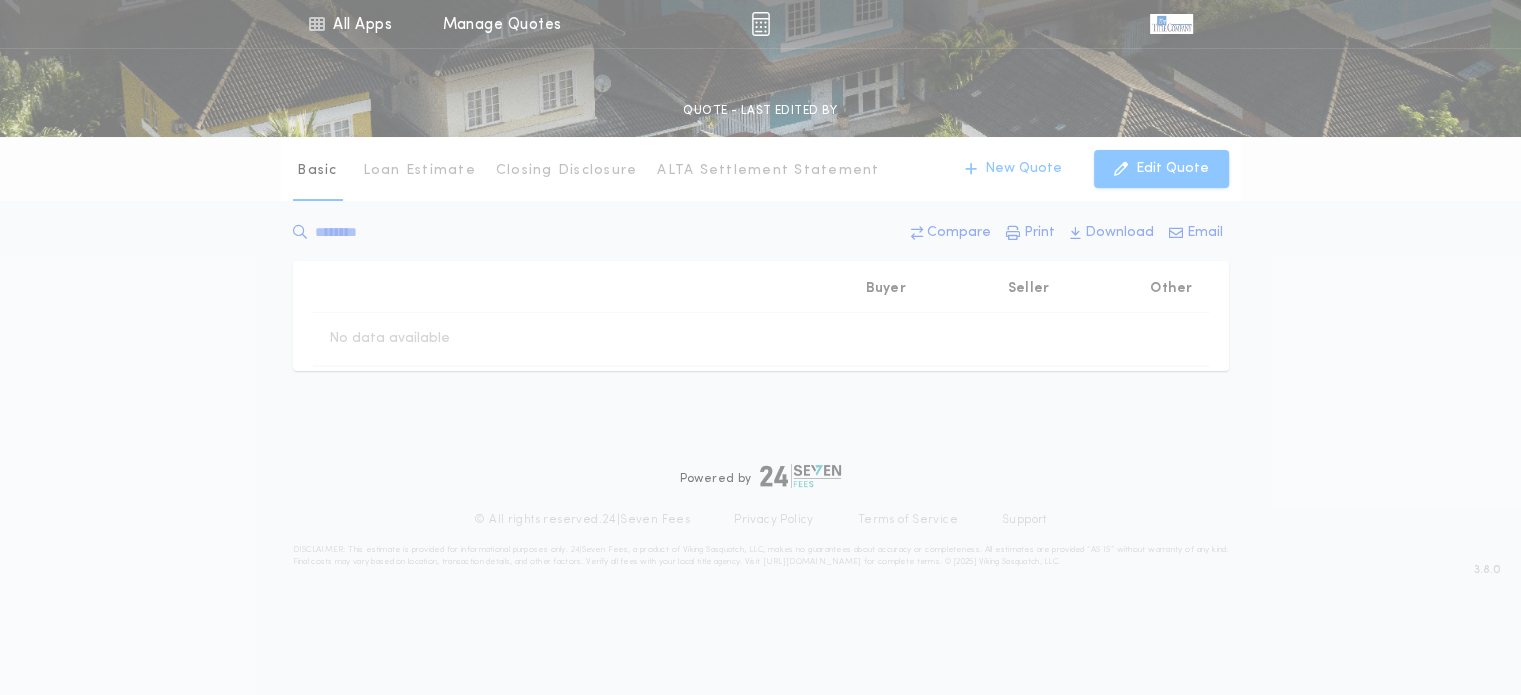 scroll, scrollTop: 0, scrollLeft: 0, axis: both 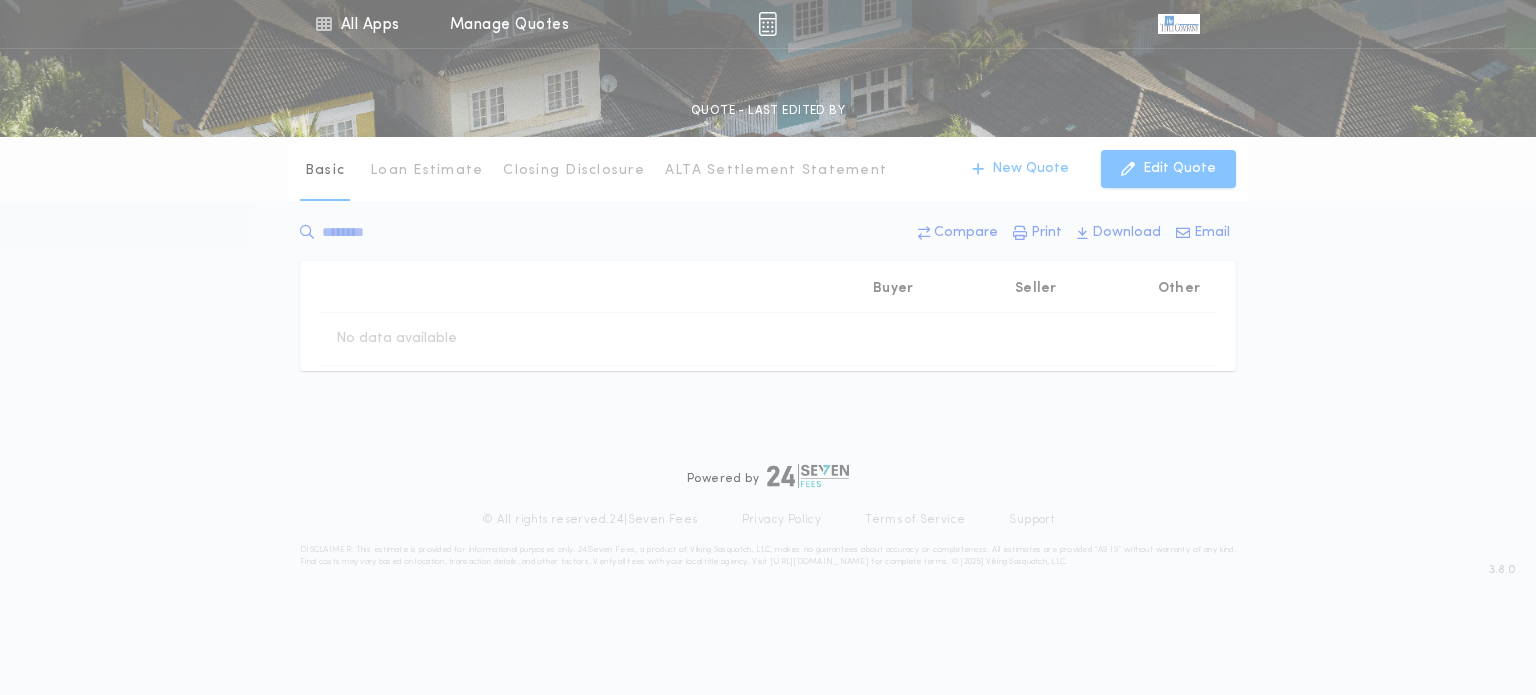 type on "********" 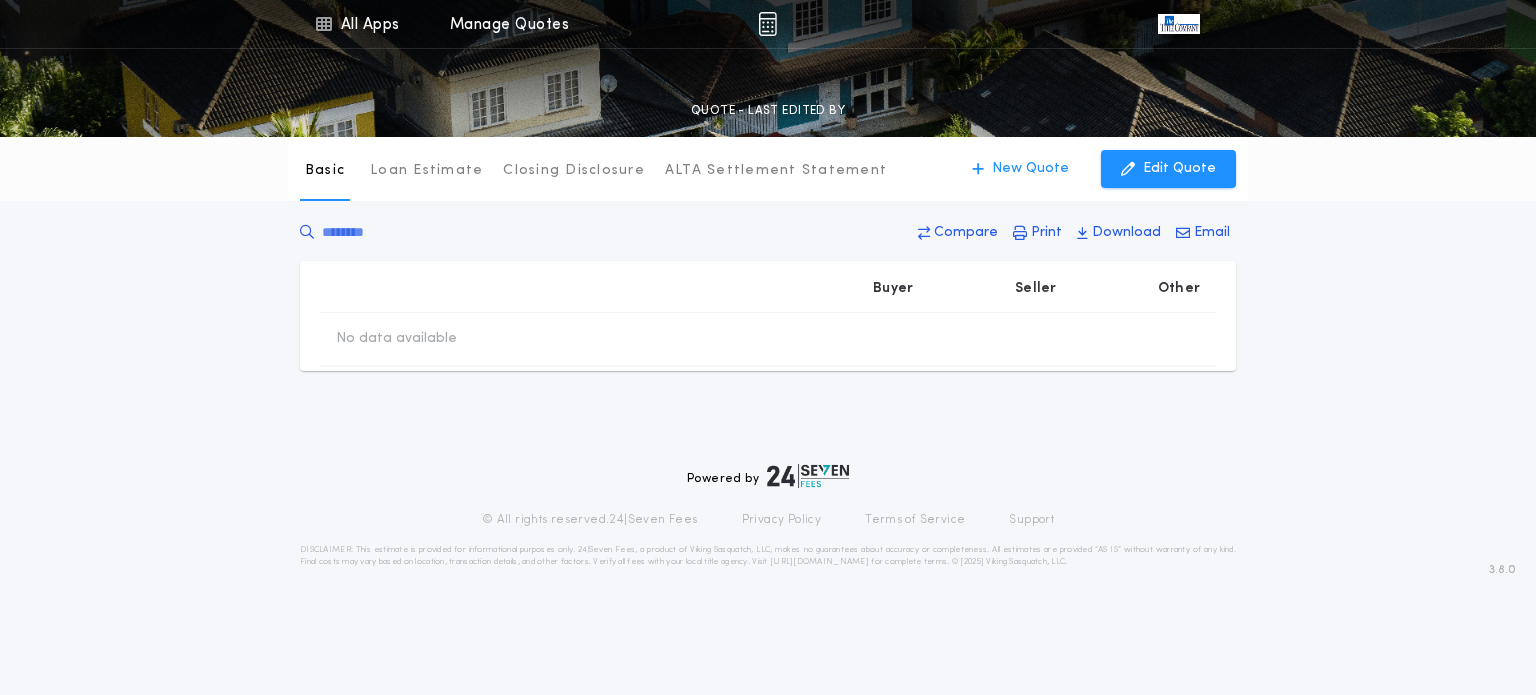 type on "********" 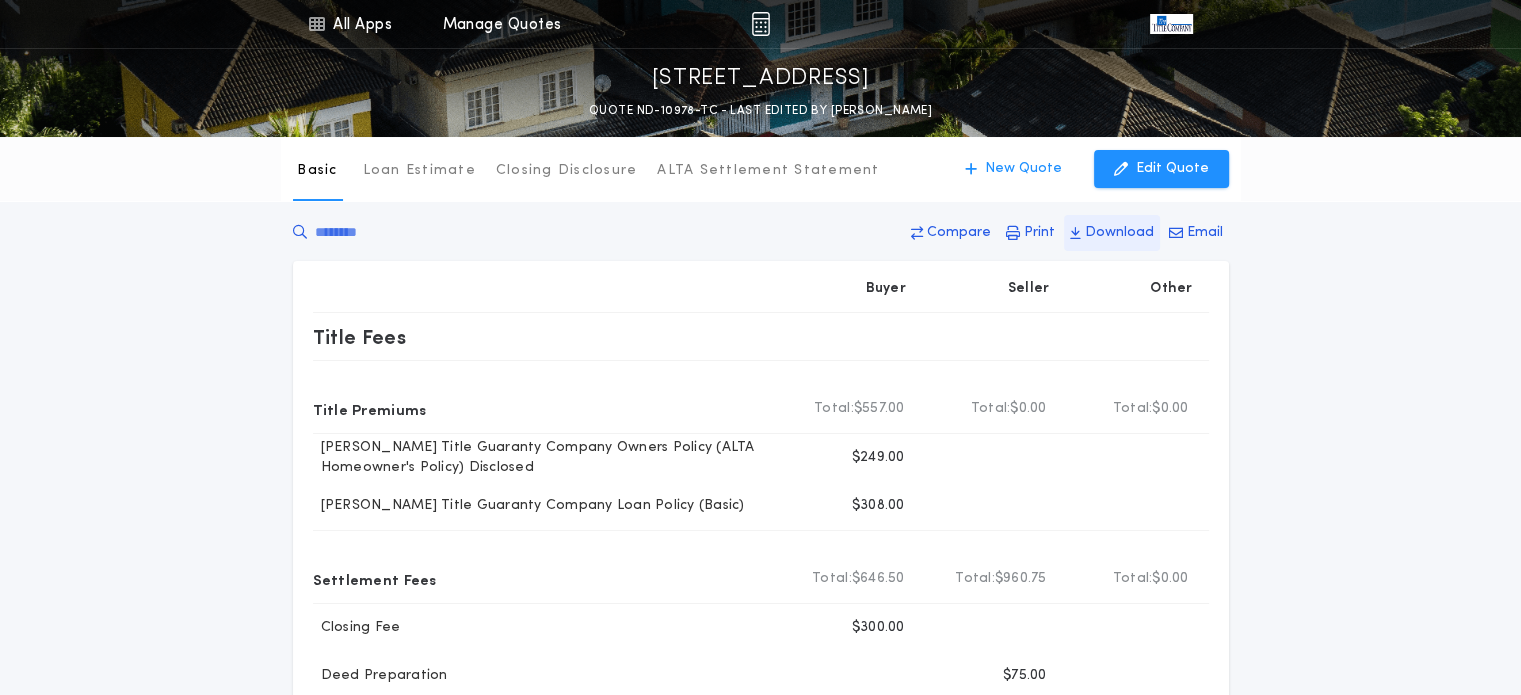 click on "Download" at bounding box center [1119, 233] 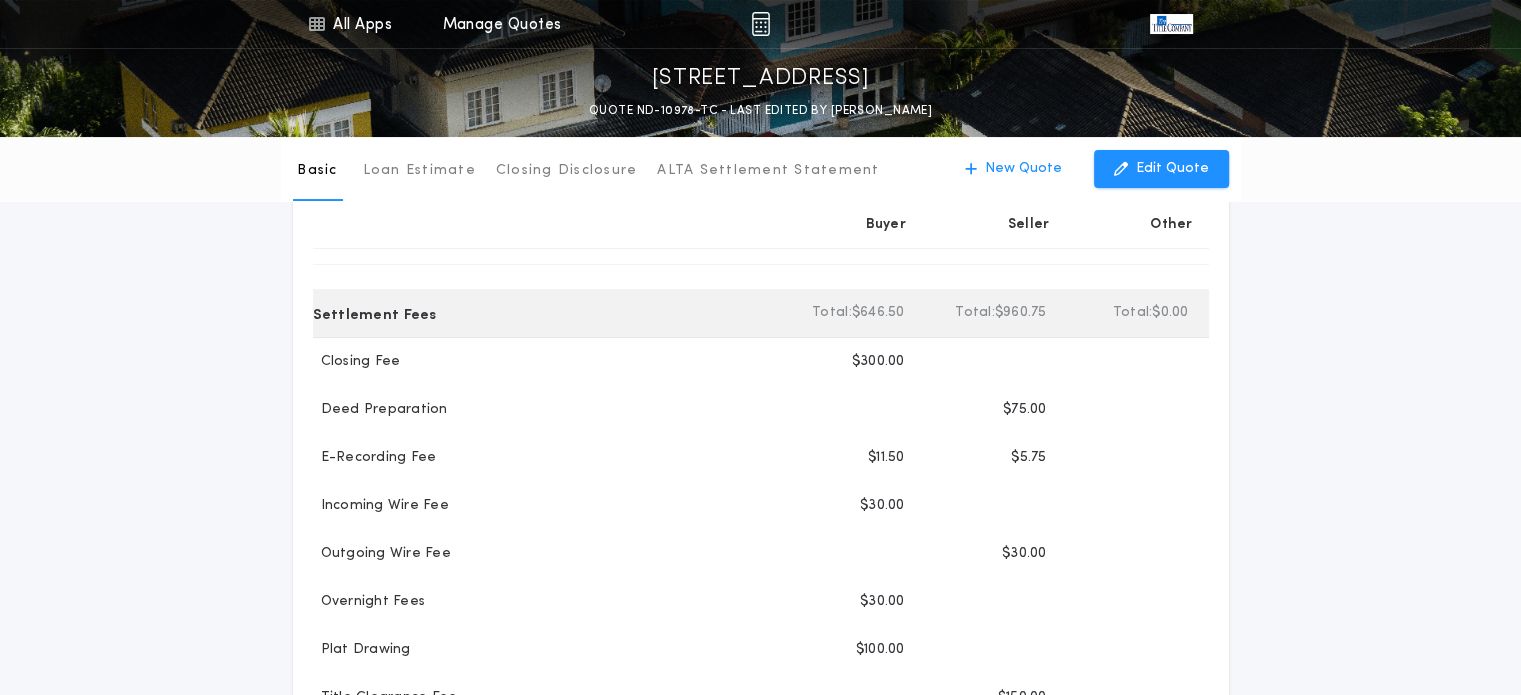 scroll, scrollTop: 300, scrollLeft: 0, axis: vertical 